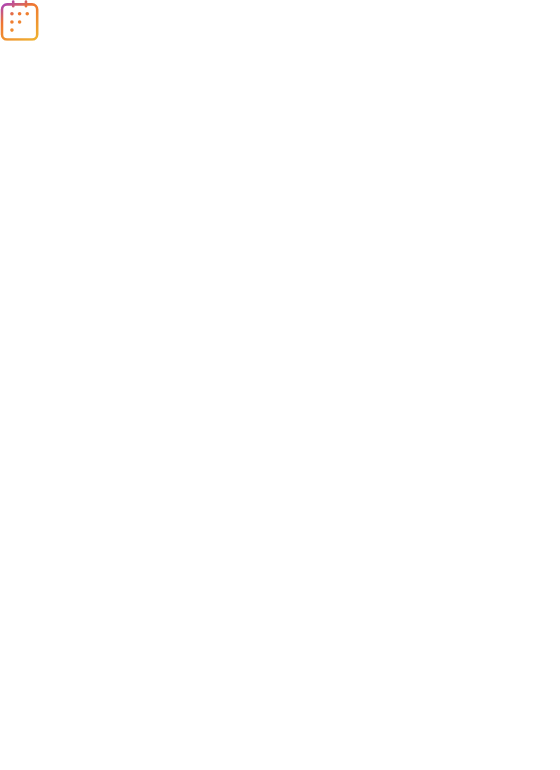 scroll, scrollTop: 0, scrollLeft: 0, axis: both 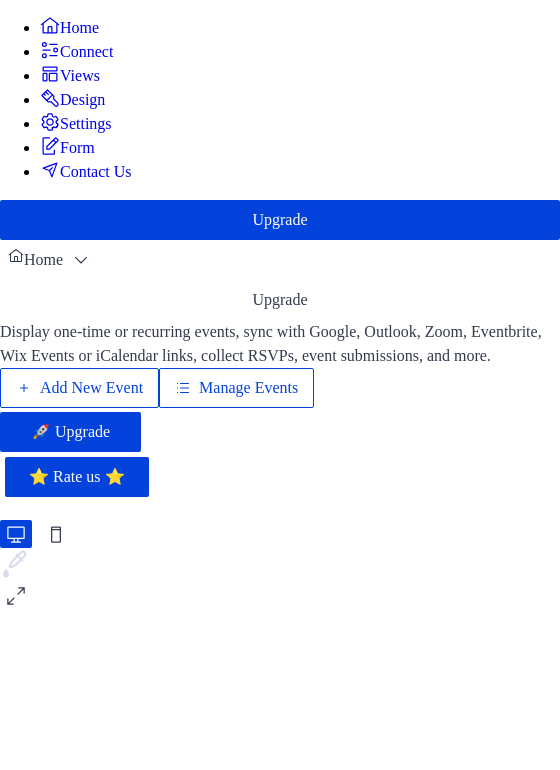 click on "Add New Event" at bounding box center [91, 388] 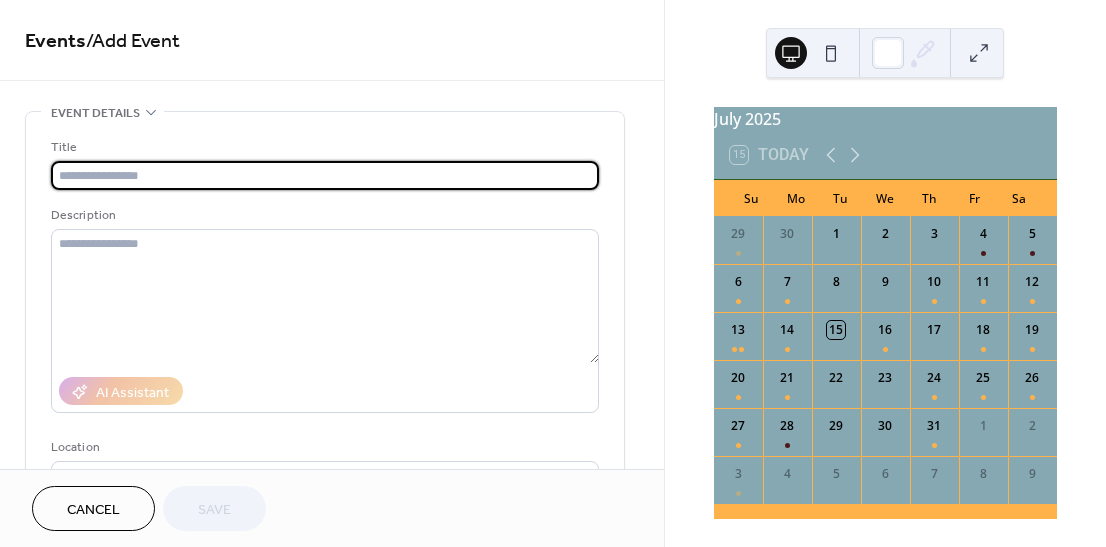scroll, scrollTop: 0, scrollLeft: 0, axis: both 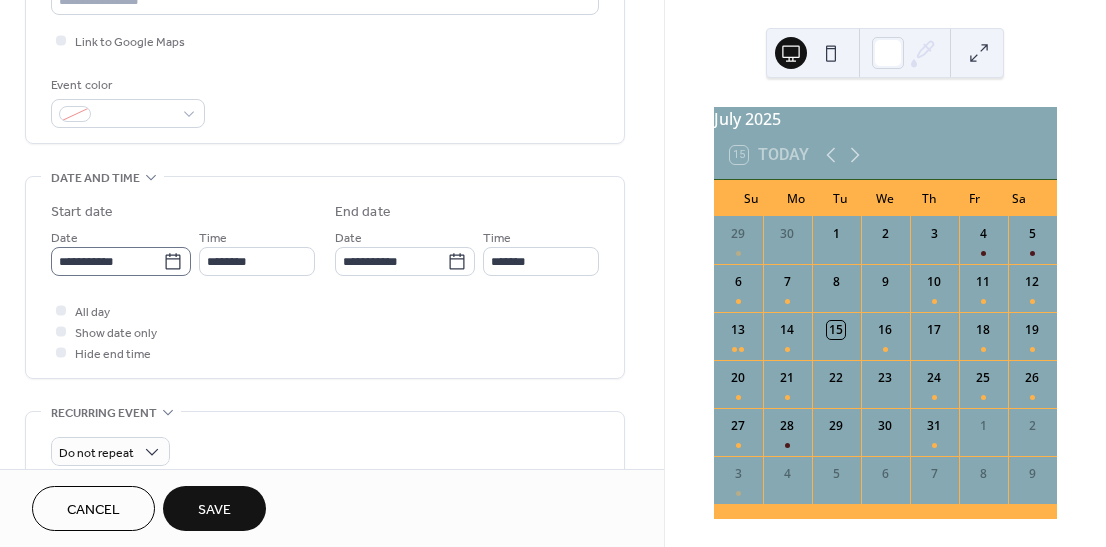 type on "**********" 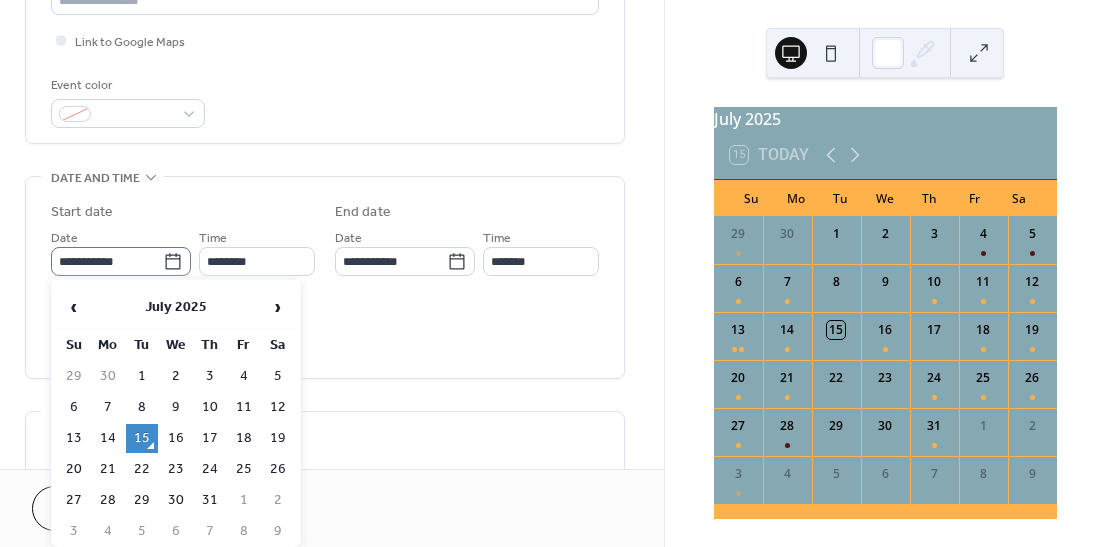 click 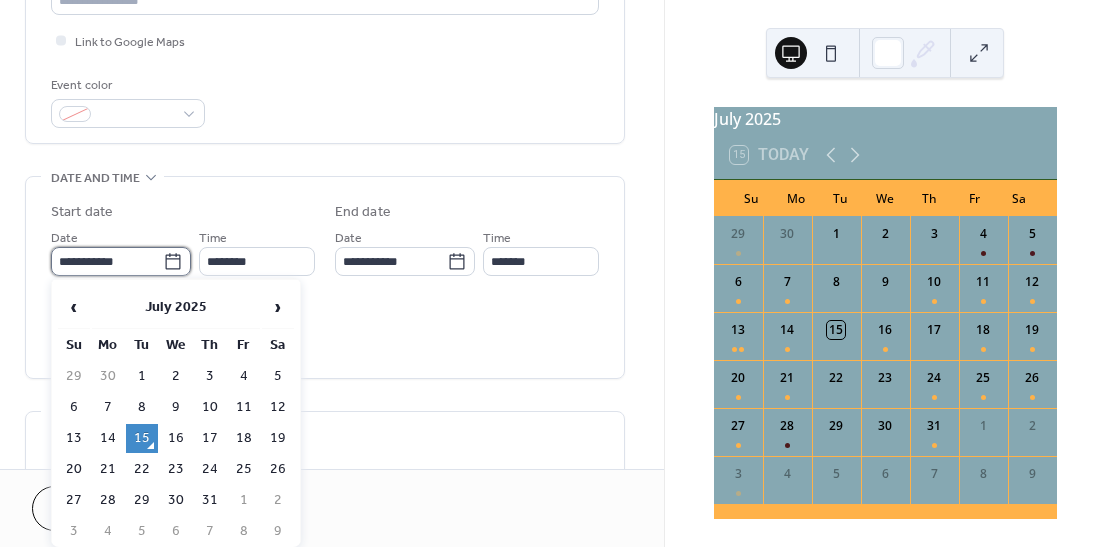 click on "**********" at bounding box center (107, 261) 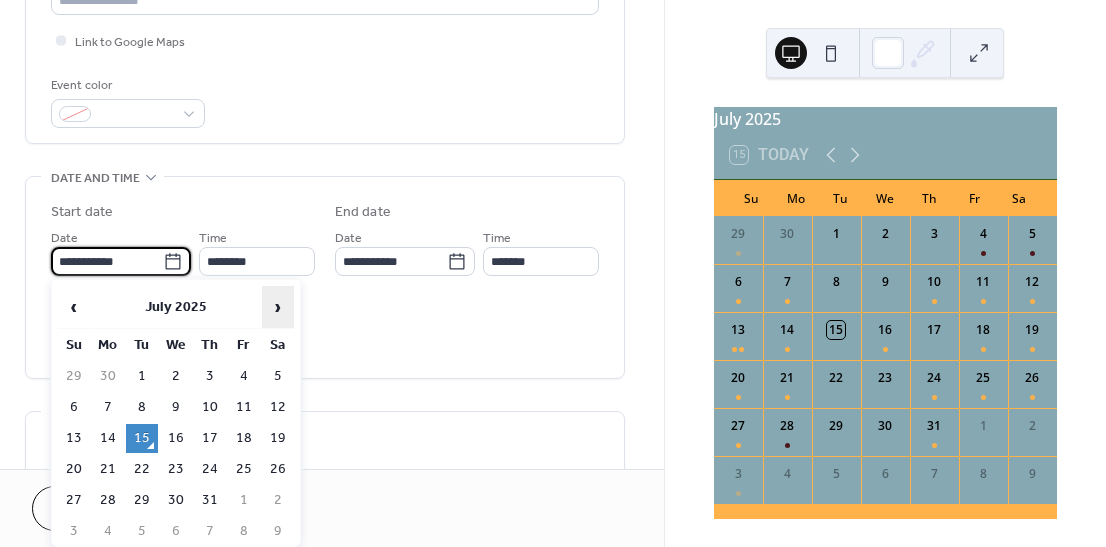 click on "›" at bounding box center [278, 307] 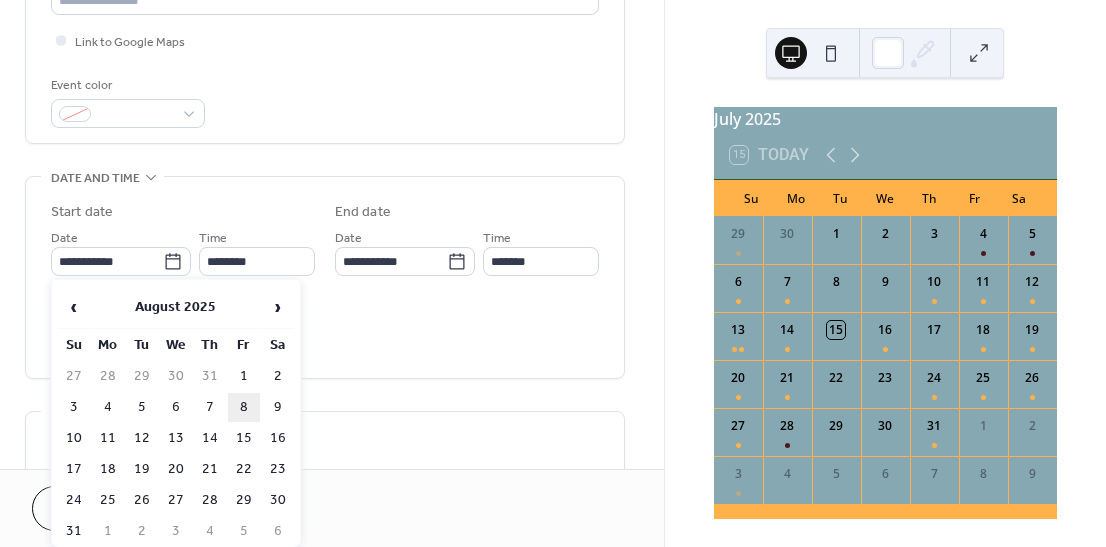 click on "8" at bounding box center [244, 407] 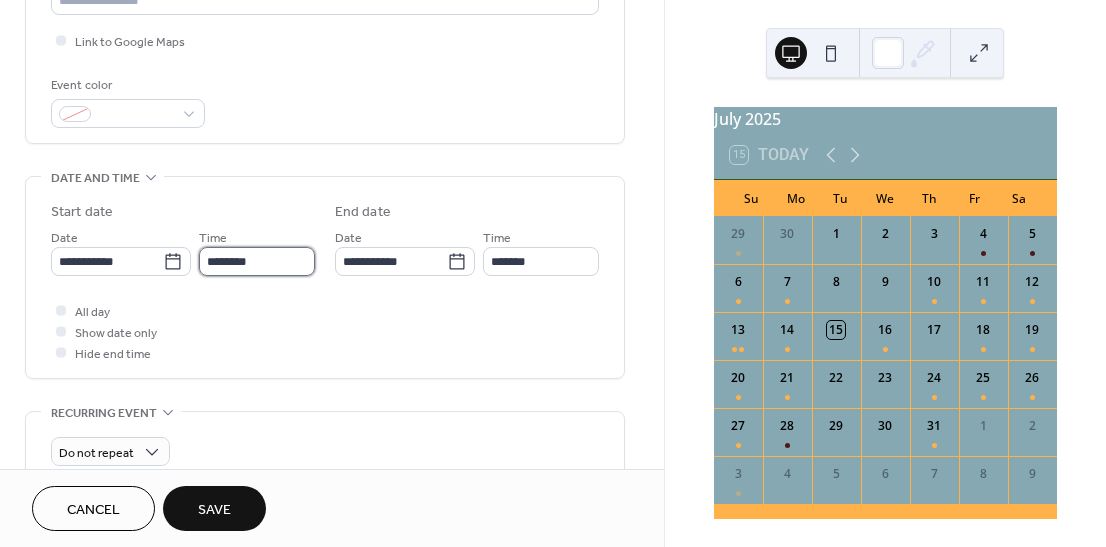 click on "********" at bounding box center [257, 261] 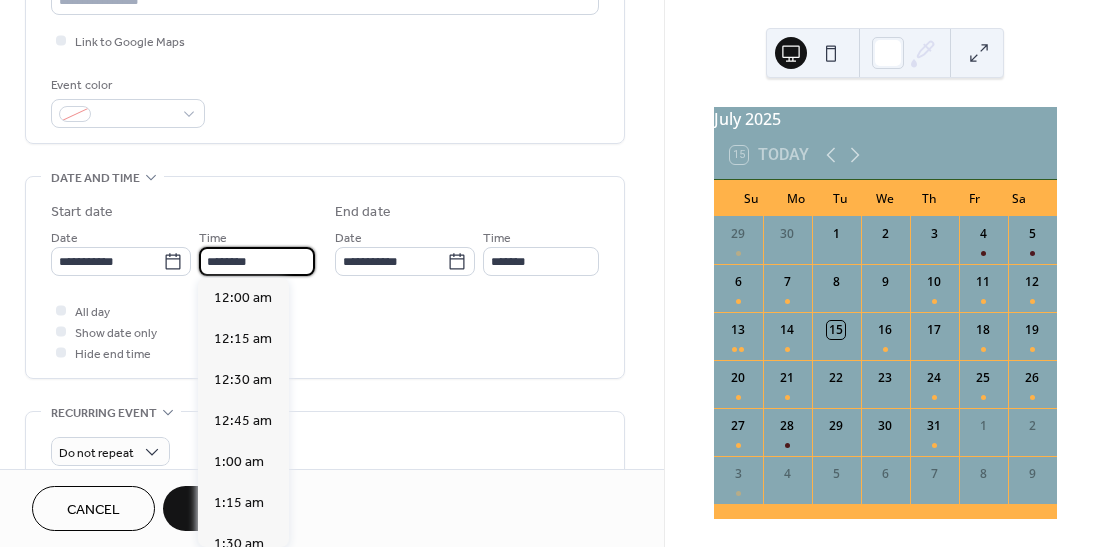 scroll, scrollTop: 1960, scrollLeft: 0, axis: vertical 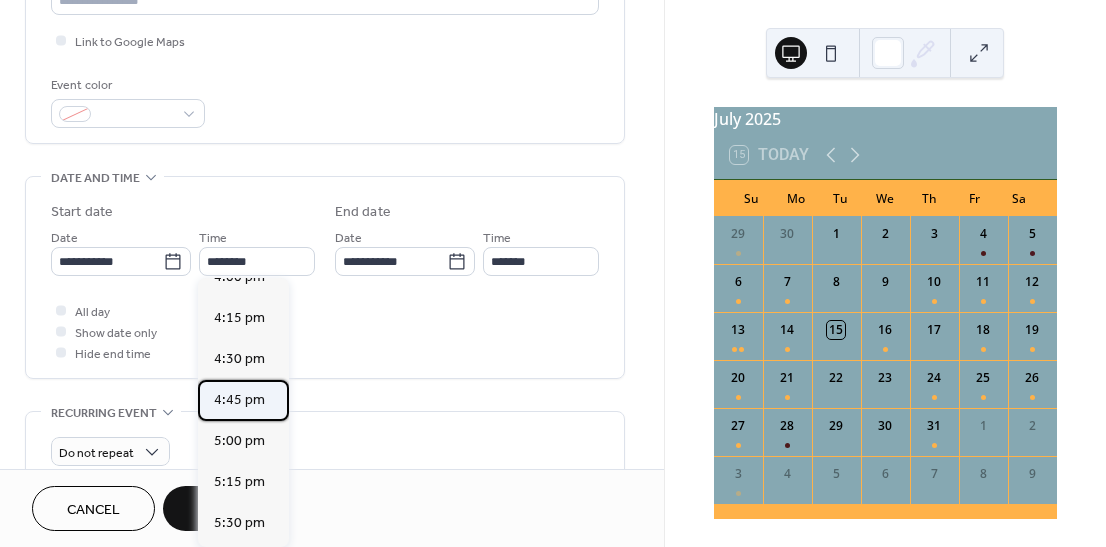 click on "4:45 pm" at bounding box center [239, 400] 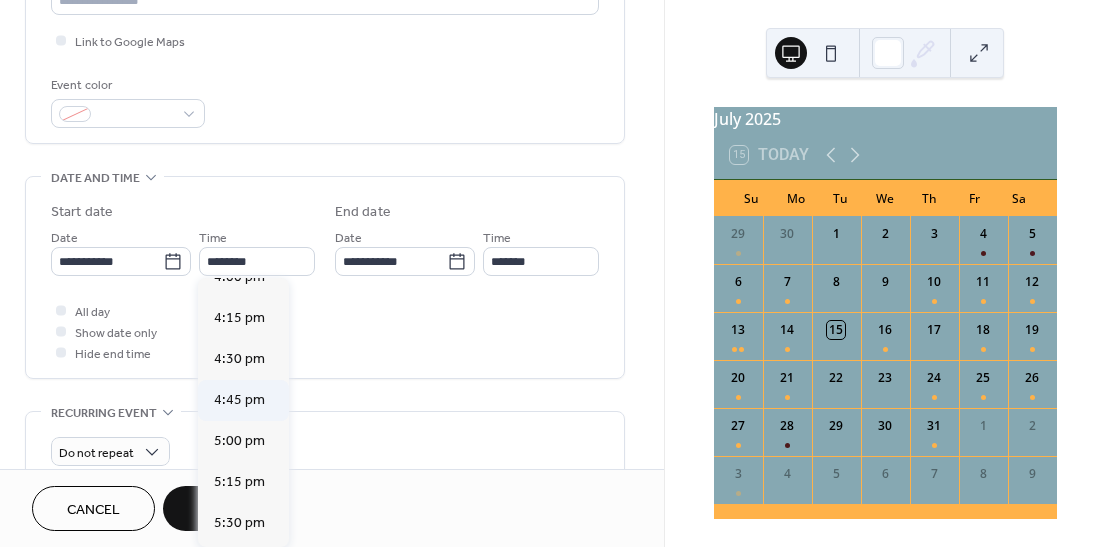 type on "*******" 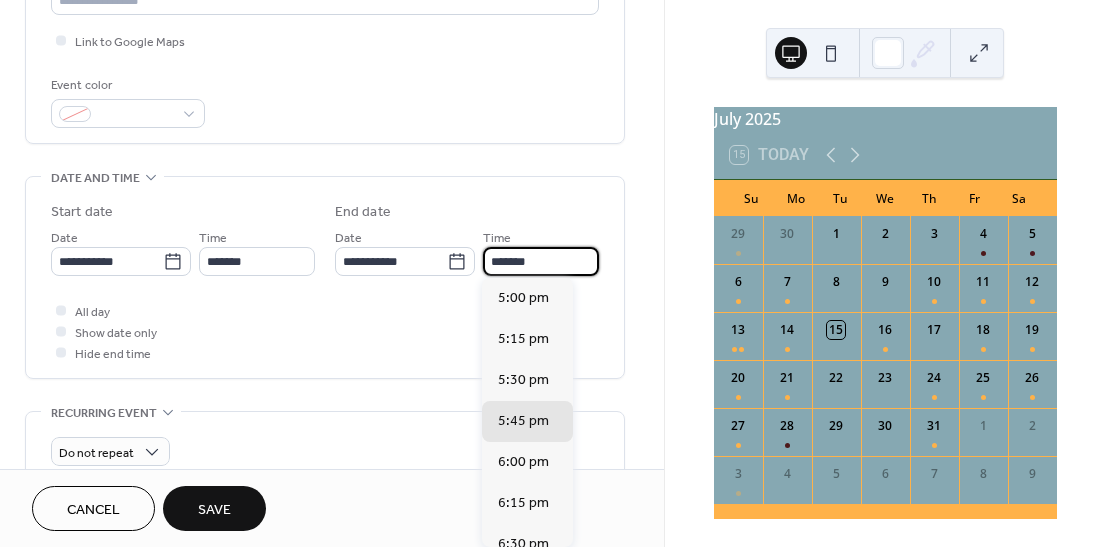 click on "*******" at bounding box center [541, 261] 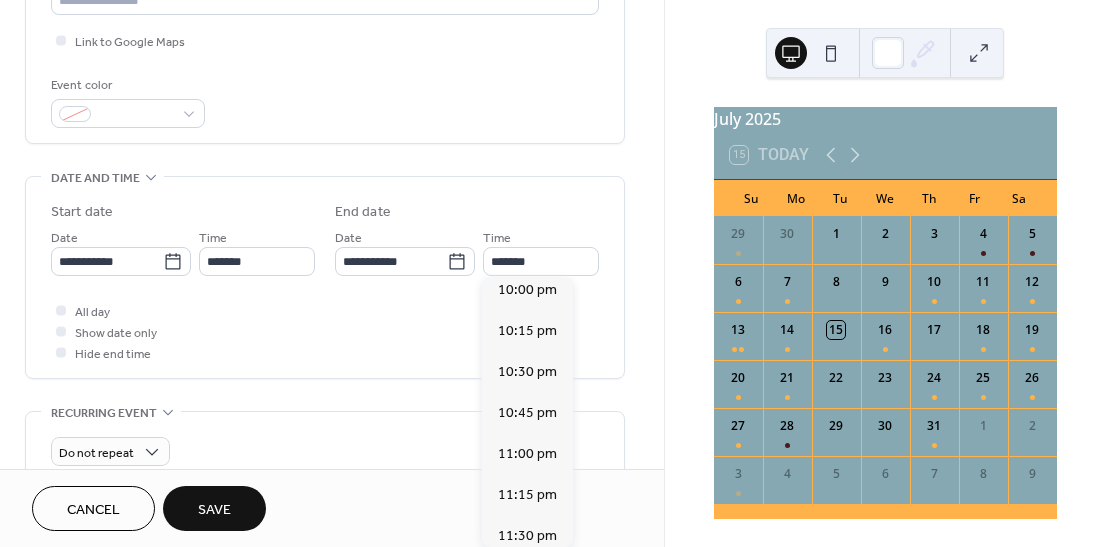 scroll, scrollTop: 842, scrollLeft: 0, axis: vertical 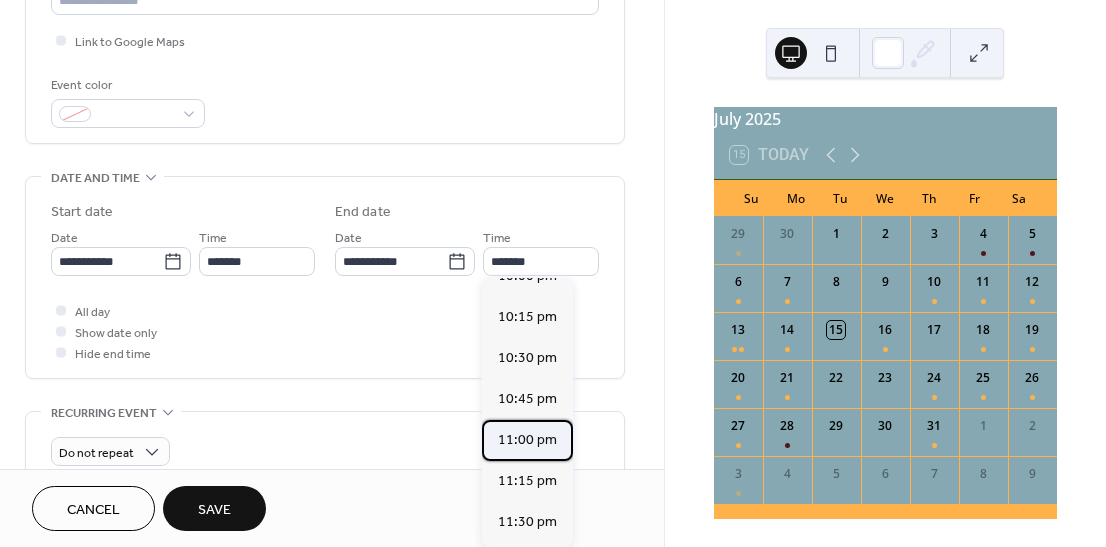 click on "11:00 pm" at bounding box center [527, 440] 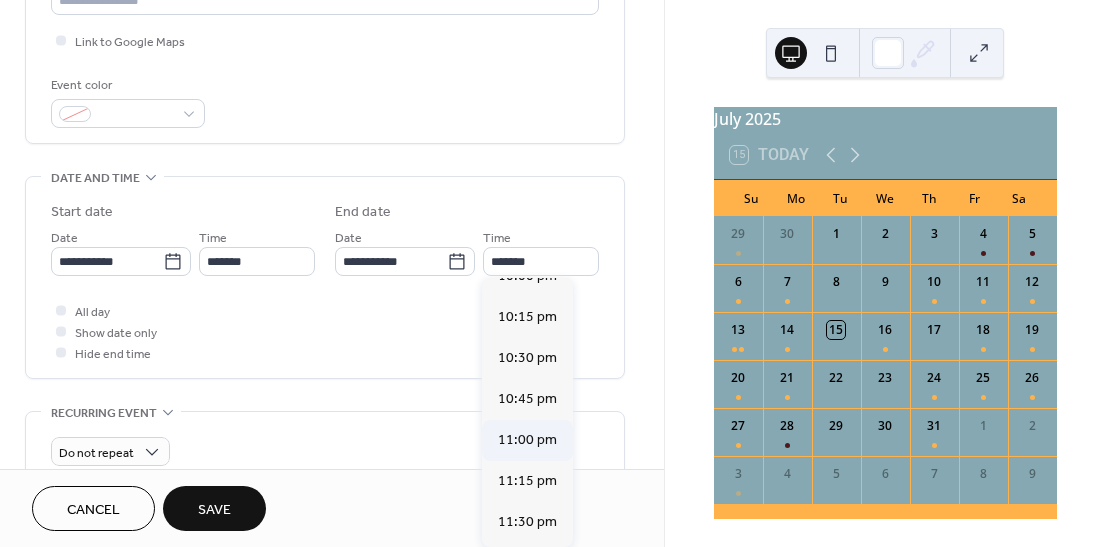 type on "********" 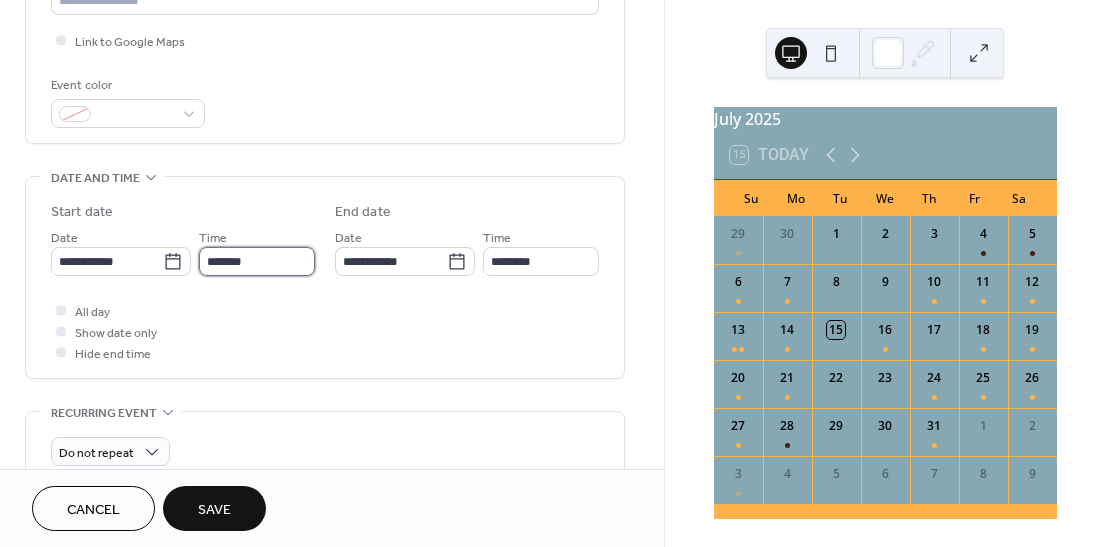 click on "*******" at bounding box center (257, 261) 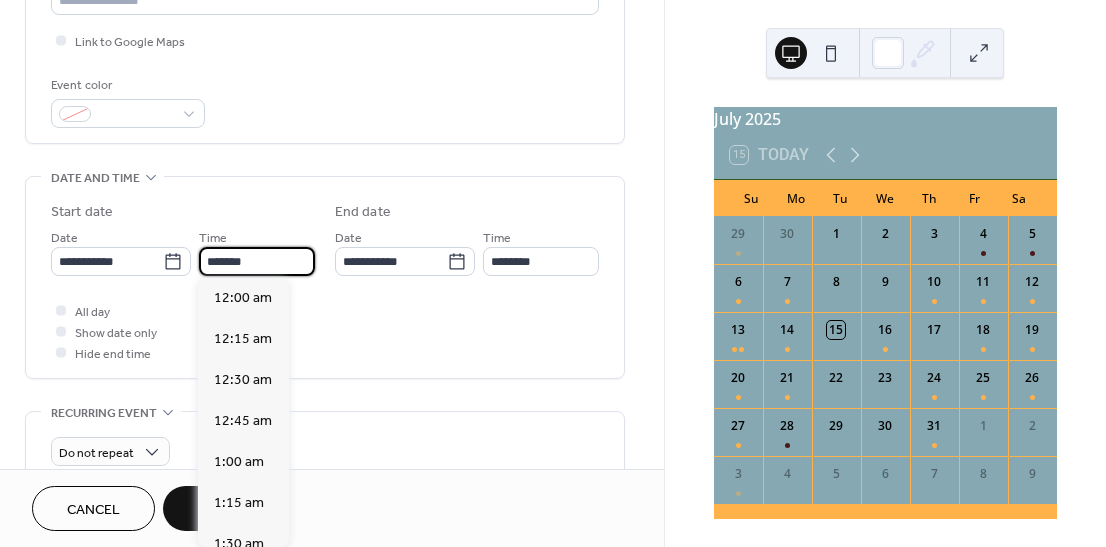 scroll, scrollTop: 2736, scrollLeft: 0, axis: vertical 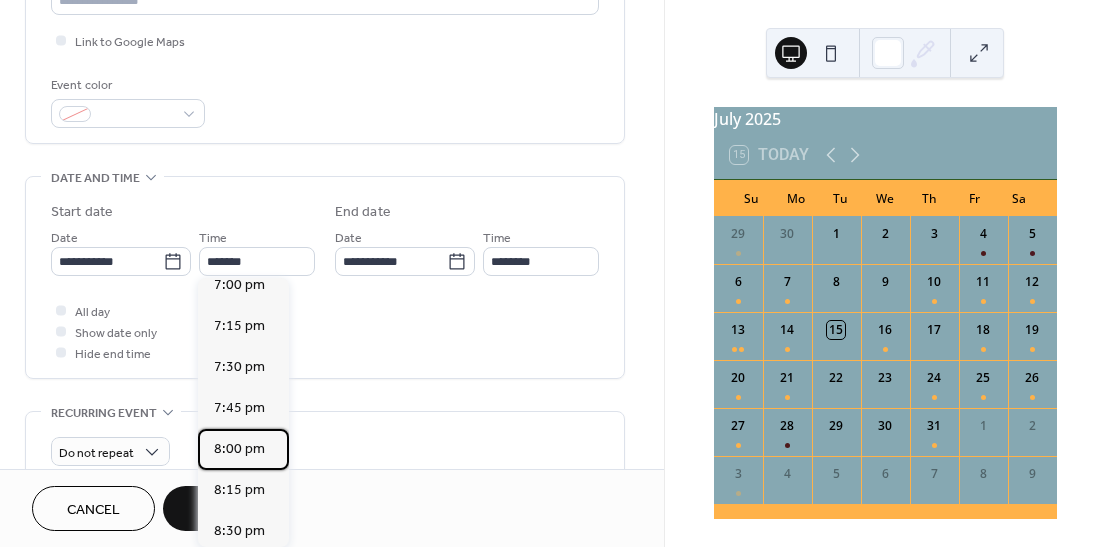 click on "8:00 pm" at bounding box center [239, 449] 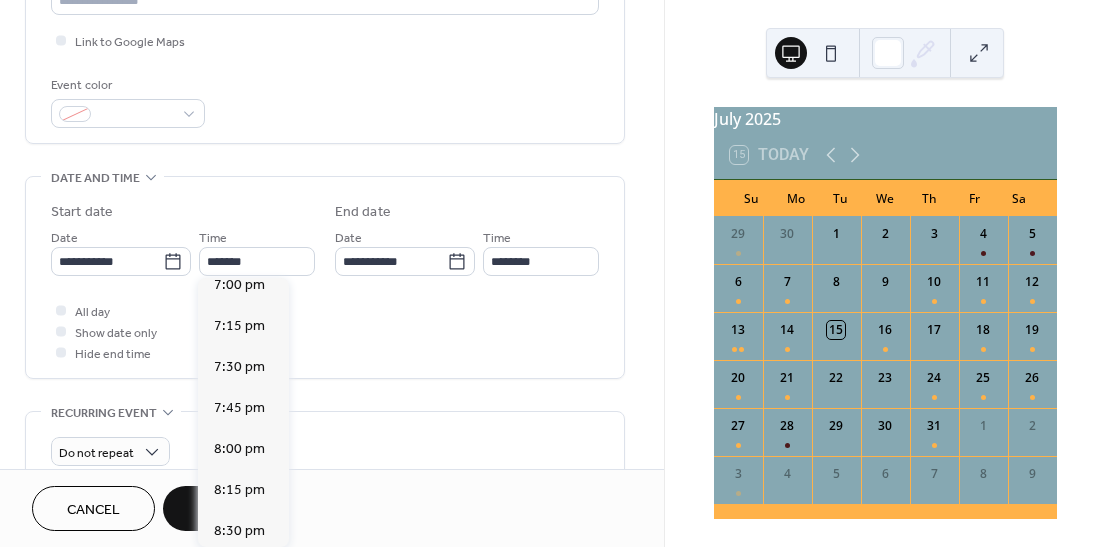 type on "*******" 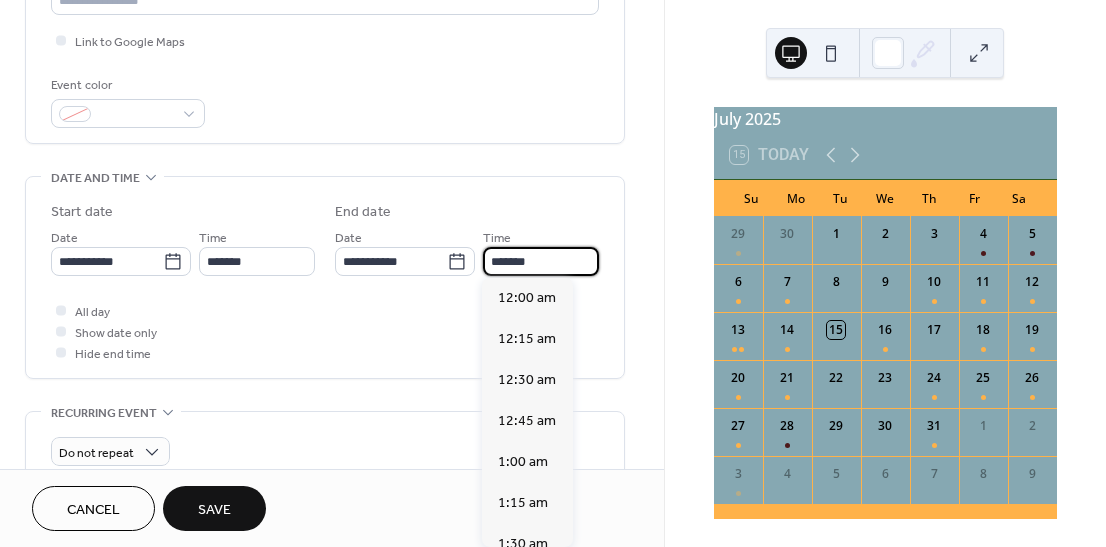 click on "*******" at bounding box center (541, 261) 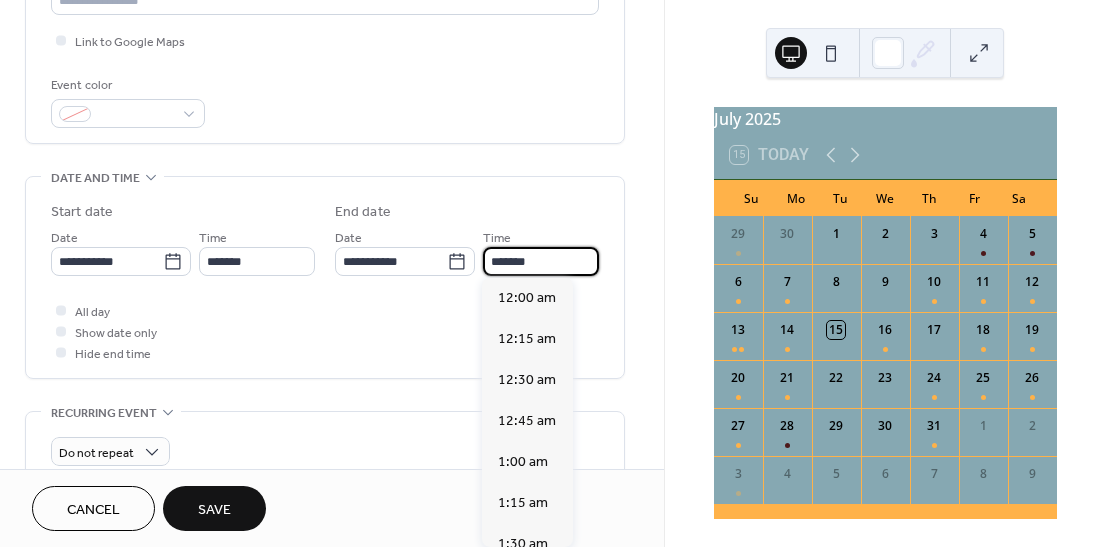 scroll, scrollTop: 367, scrollLeft: 0, axis: vertical 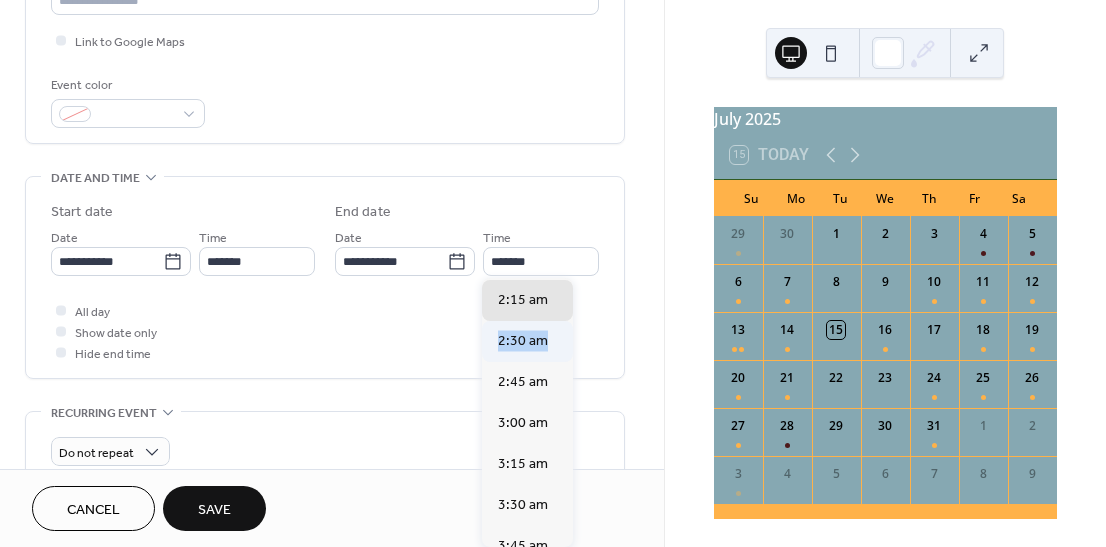 drag, startPoint x: 574, startPoint y: 308, endPoint x: 570, endPoint y: 334, distance: 26.305893 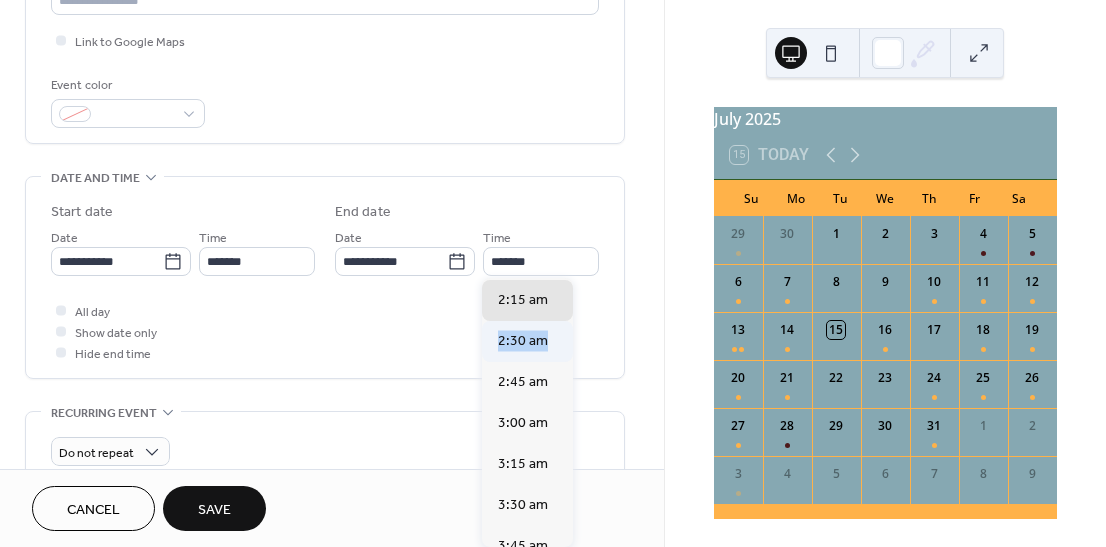 click on "12:00 am 12:15 am 12:30 am 12:45 am 1:00 am 1:15 am 1:30 am 1:45 am 2:00 am 2:15 am 2:30 am 2:45 am 3:00 am 3:15 am 3:30 am 3:45 am 4:00 am 4:15 am 4:30 am 4:45 am 5:00 am 5:15 am 5:30 am 5:45 am 6:00 am 6:15 am 6:30 am 6:45 am 7:00 am 7:15 am 7:30 am 7:45 am 8:00 am 8:15 am 8:30 am 8:45 am 9:00 am 9:15 am 9:30 am 9:45 am 10:00 am 10:15 am 10:30 am 10:45 am 11:00 am 11:15 am 11:30 am 11:45 am 12:00 pm 12:15 pm 12:30 pm 12:45 pm 1:00 pm 1:15 pm 1:30 pm 1:45 pm 2:00 pm 2:15 pm 2:30 pm 2:45 pm 3:00 pm 3:15 pm 3:30 pm 3:45 pm 4:00 pm 4:15 pm 4:30 pm 4:45 pm 5:00 pm 5:15 pm 5:30 pm 5:45 pm 6:00 pm 6:15 pm 6:30 pm 6:45 pm 7:00 pm 7:15 pm 7:30 pm 7:45 pm 8:00 pm 8:15 pm 8:30 pm 8:45 pm 9:00 pm 9:15 pm 9:30 pm 9:45 pm 10:00 pm 10:15 pm 10:30 pm 10:45 pm 11:00 pm 11:15 pm 11:30 pm 11:45 pm" at bounding box center [527, 412] 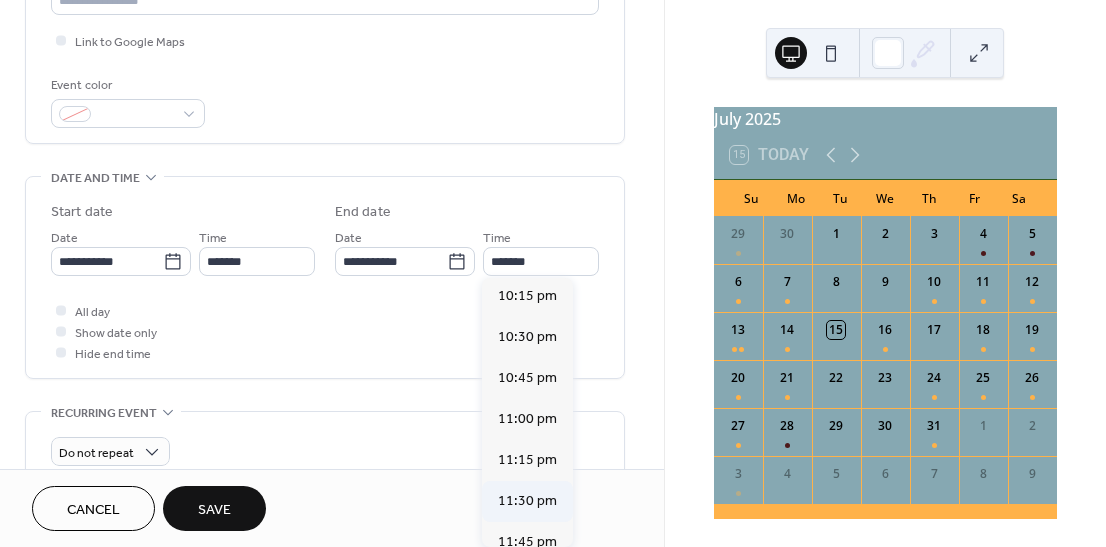 scroll, scrollTop: 3623, scrollLeft: 0, axis: vertical 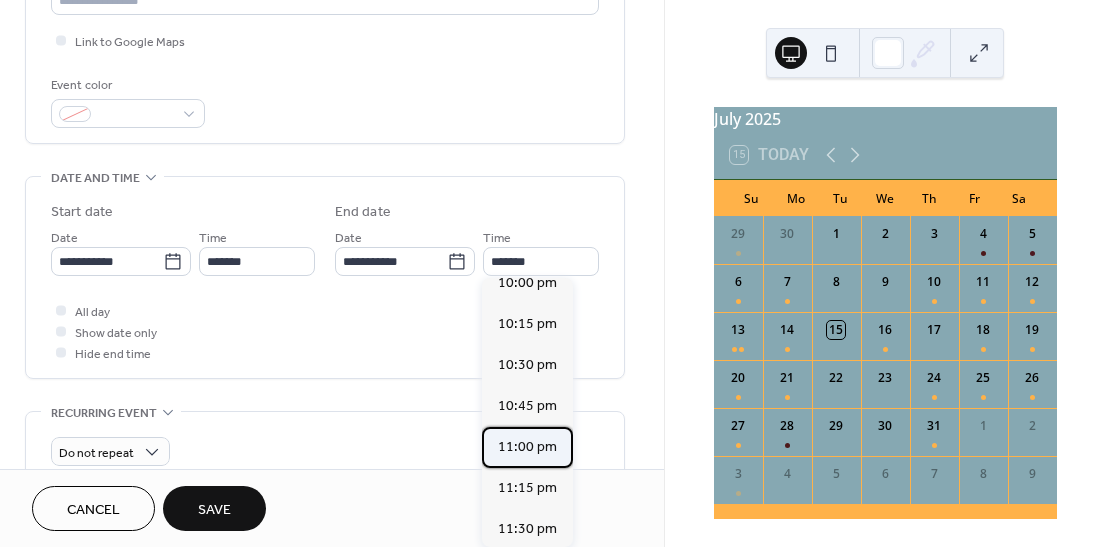 click on "11:00 pm" at bounding box center (527, 447) 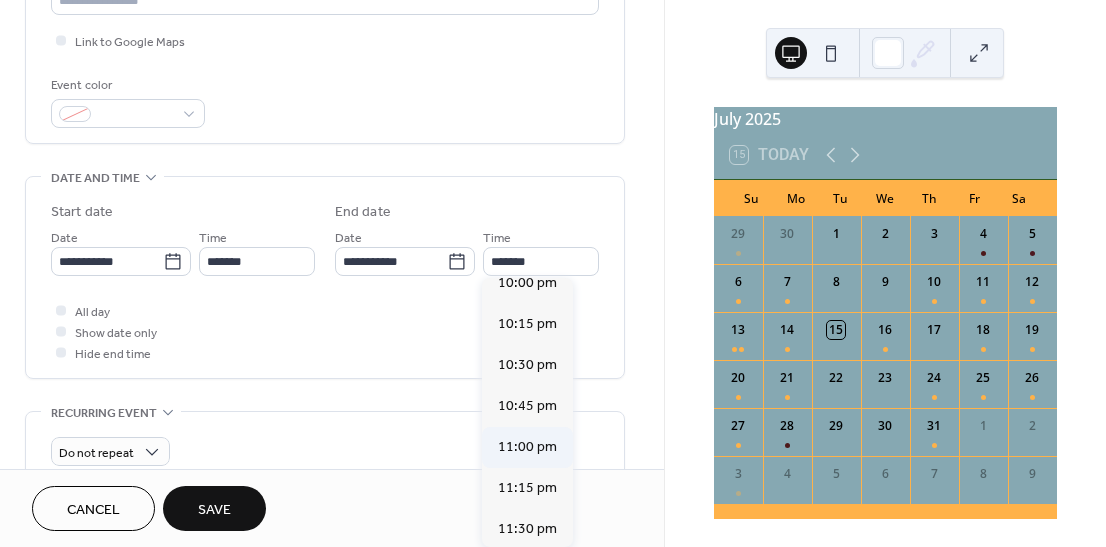 type on "********" 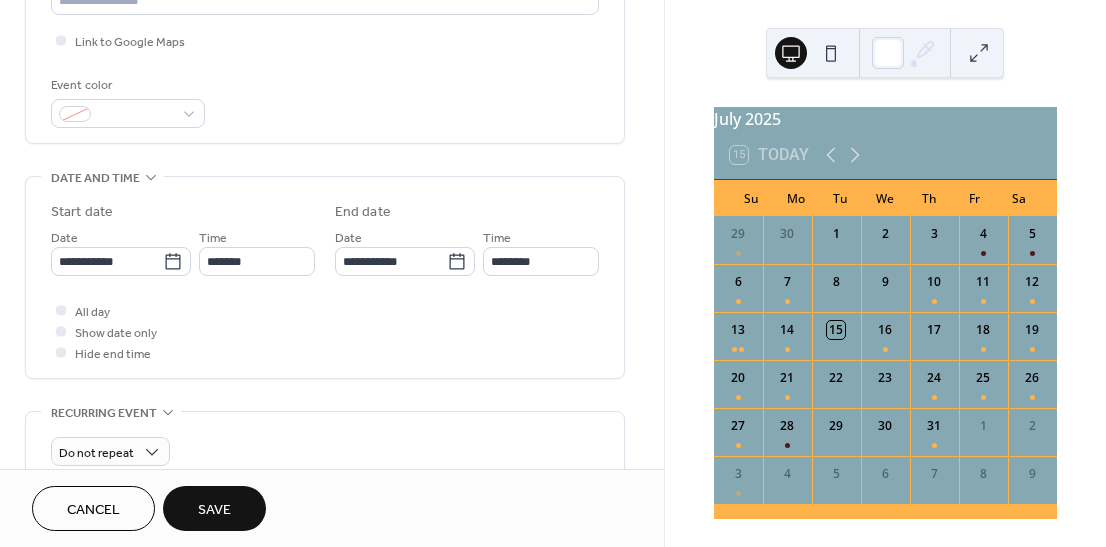 click on "Save" at bounding box center (214, 510) 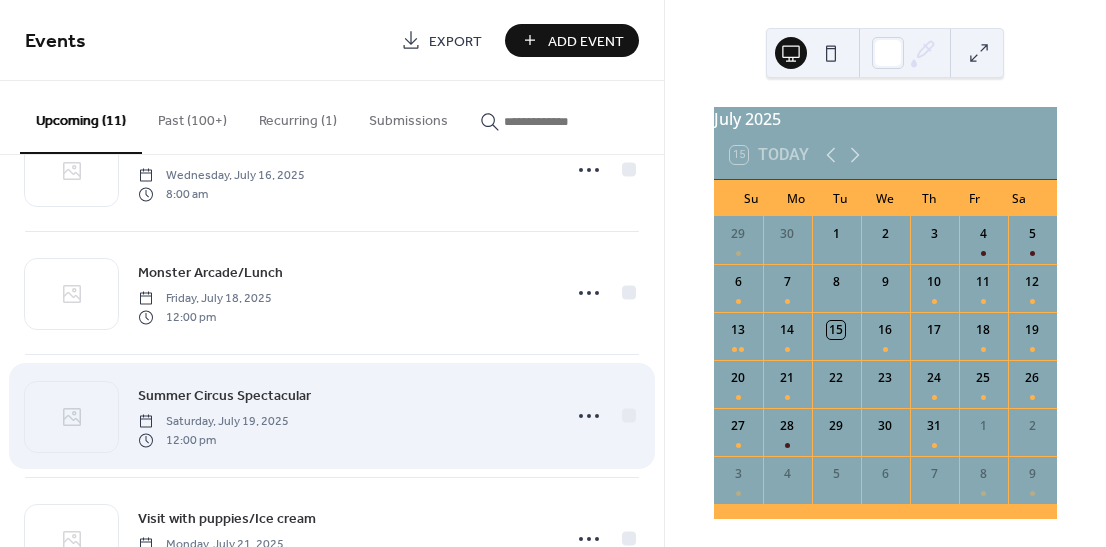scroll, scrollTop: 80, scrollLeft: 0, axis: vertical 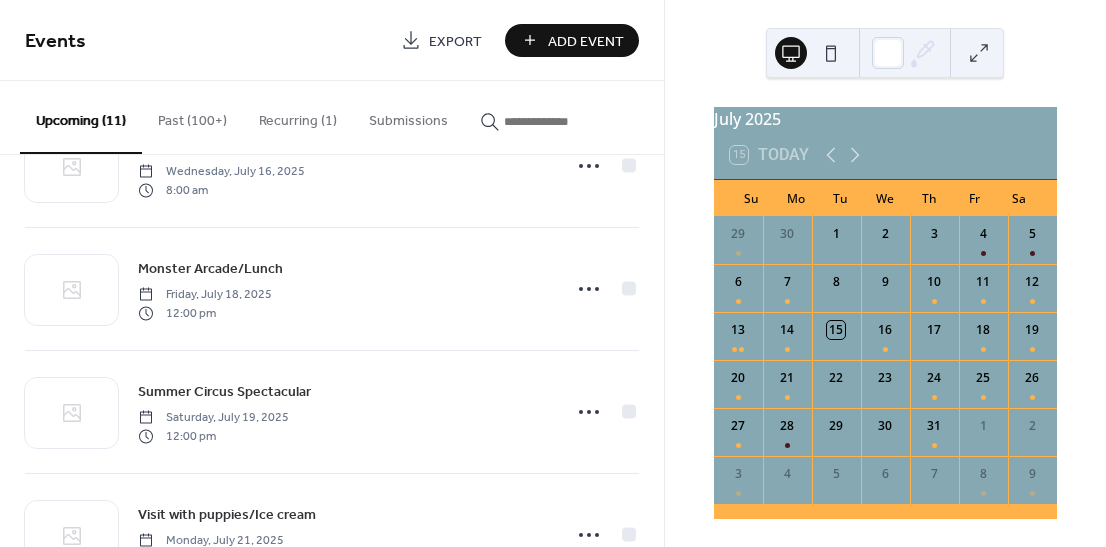 click on "Add Event" at bounding box center (586, 41) 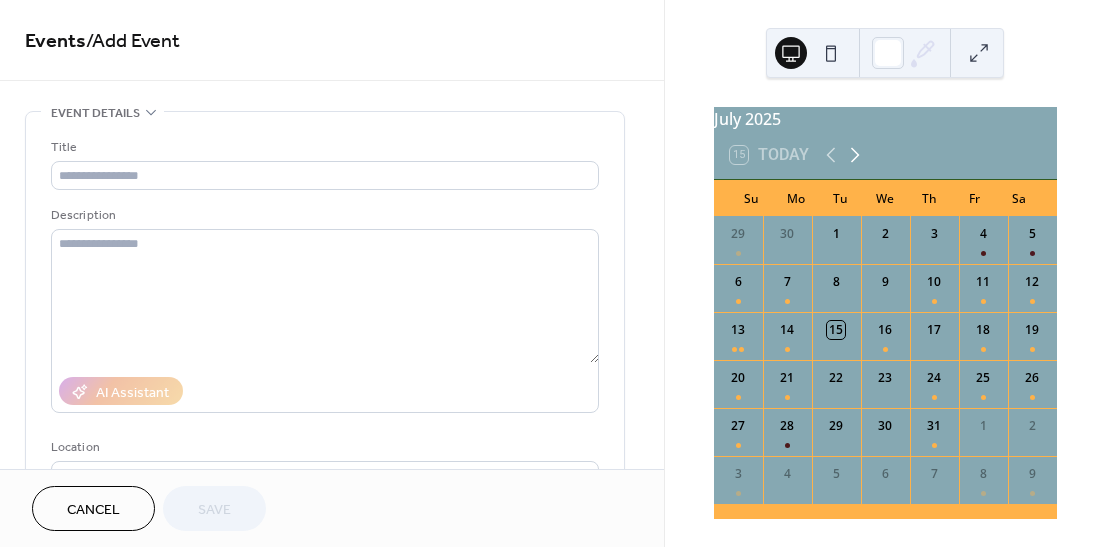 click 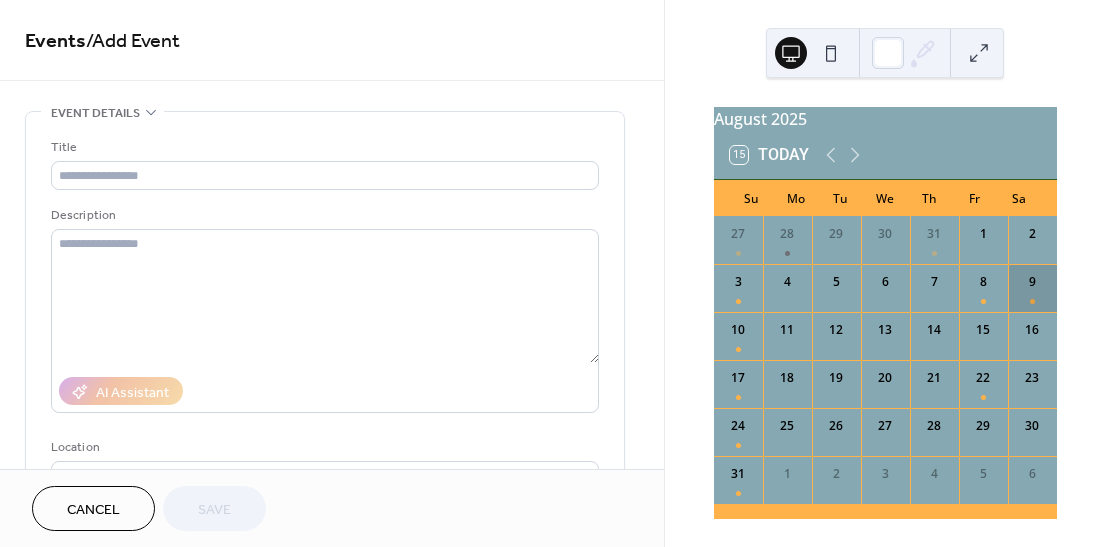 click on "9" at bounding box center (1032, 288) 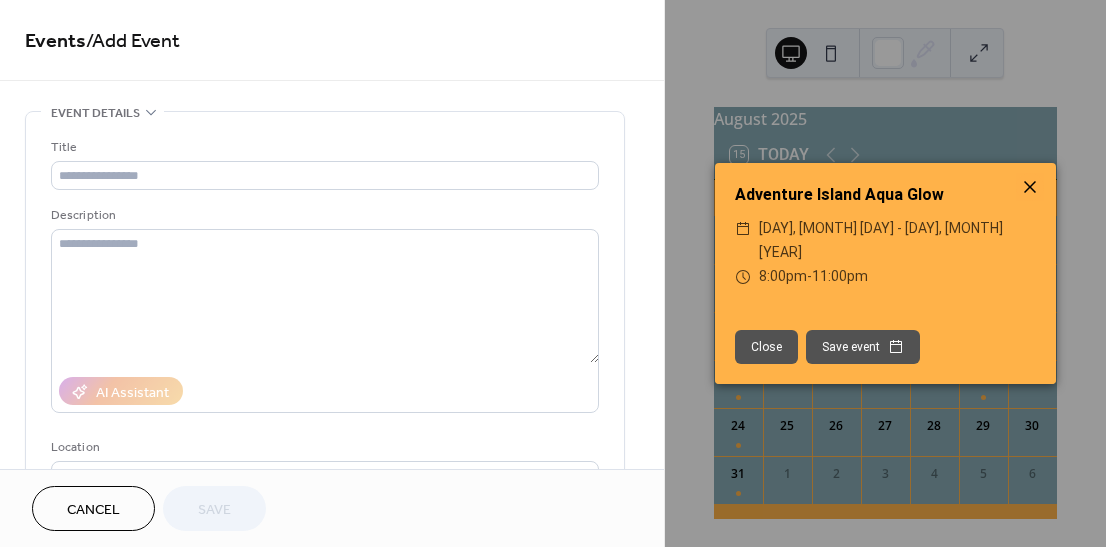 click 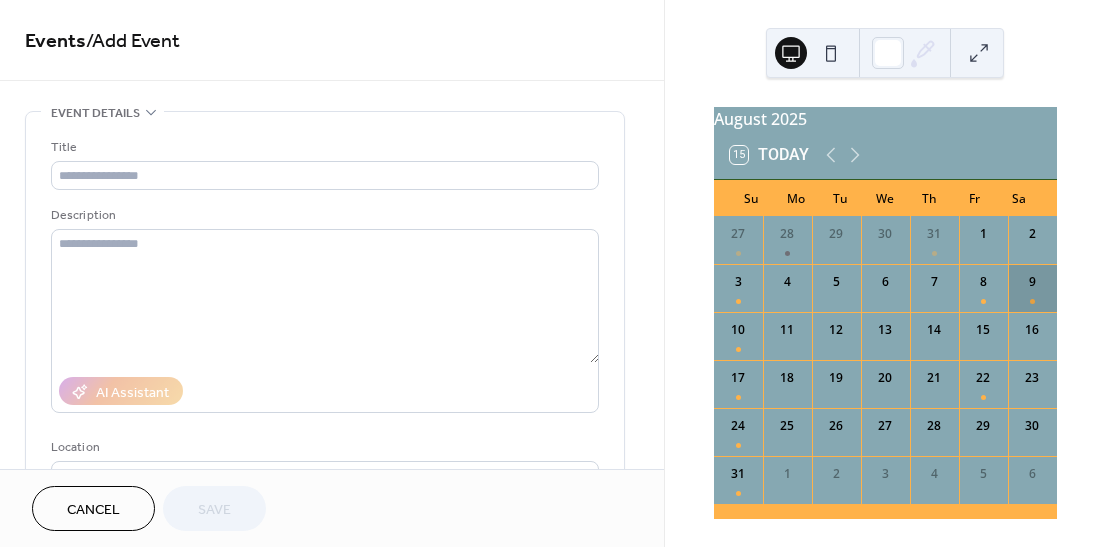 click on "9" at bounding box center [1032, 288] 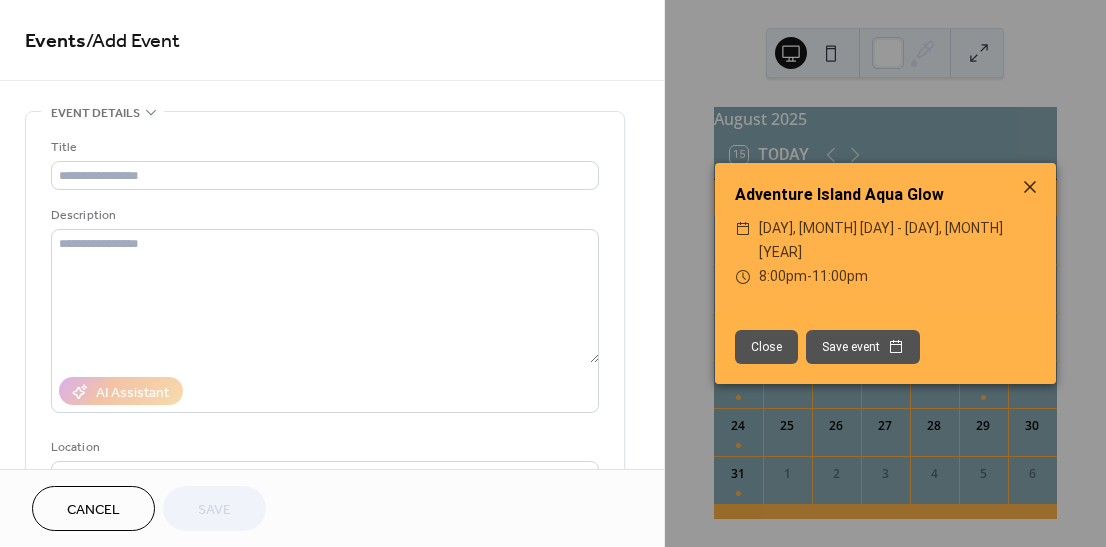 click 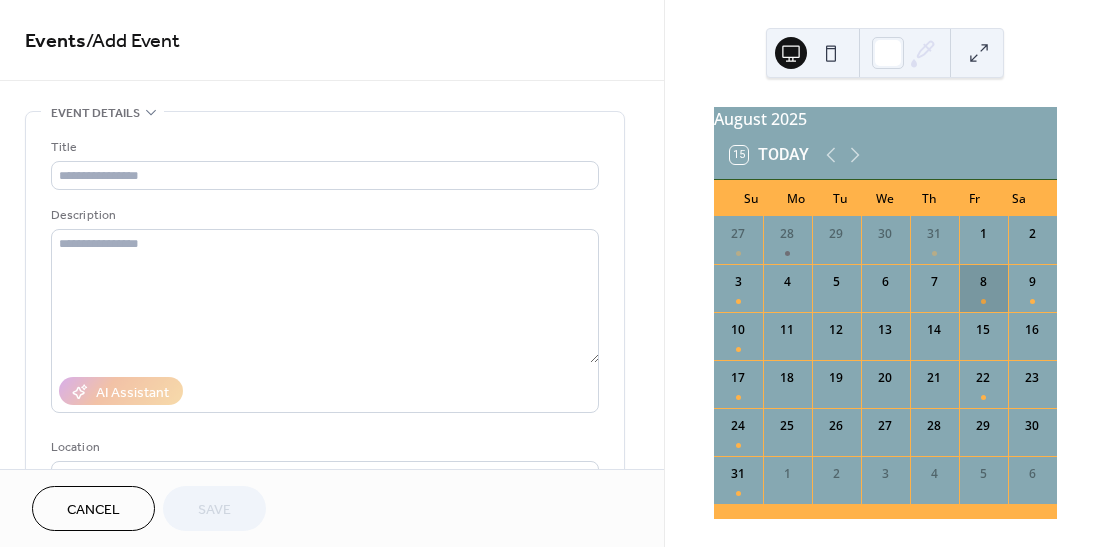 click on "8" at bounding box center (983, 288) 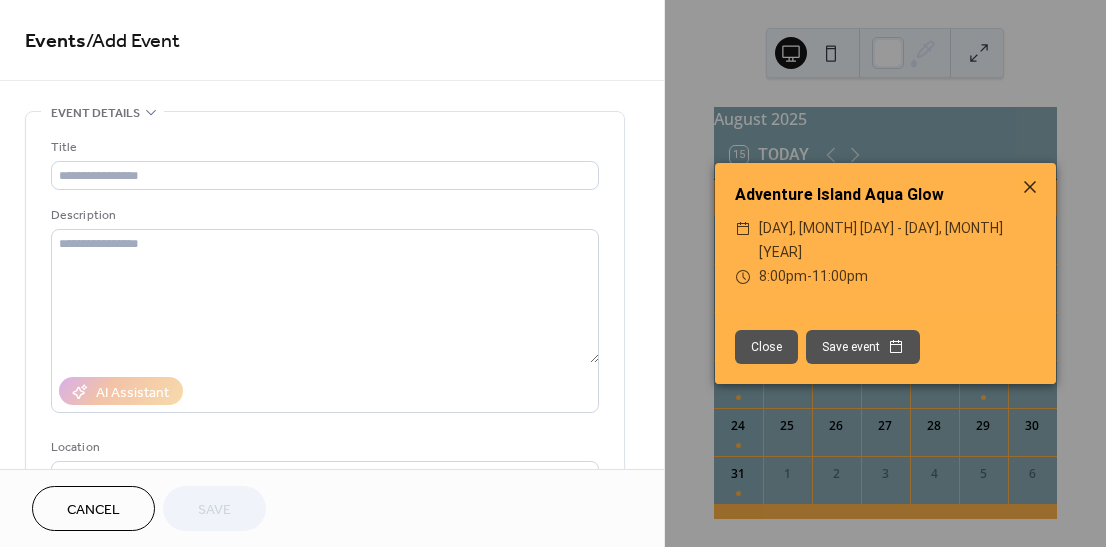 click on "Save event" at bounding box center (863, 347) 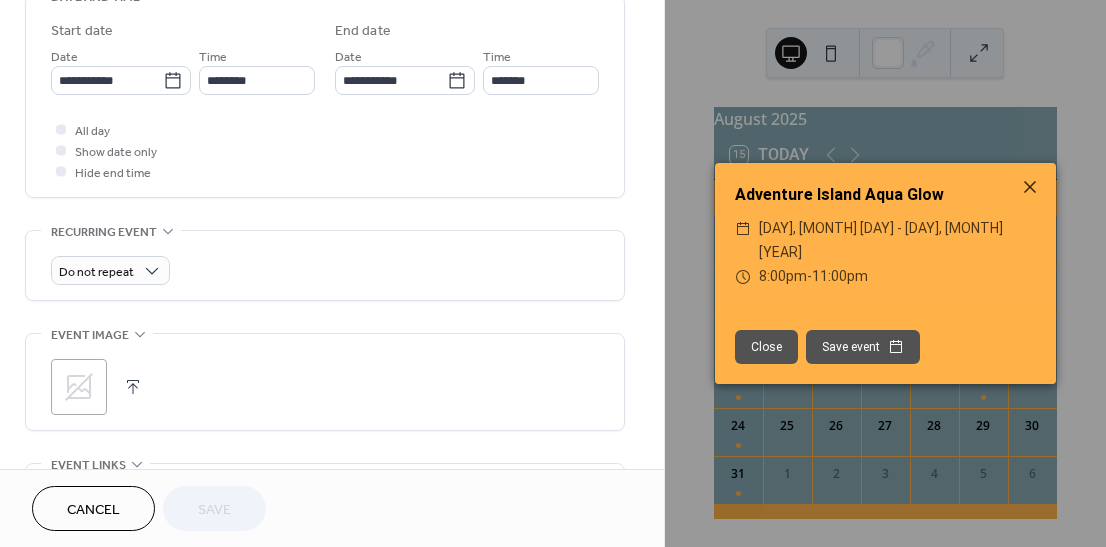 scroll, scrollTop: 658, scrollLeft: 0, axis: vertical 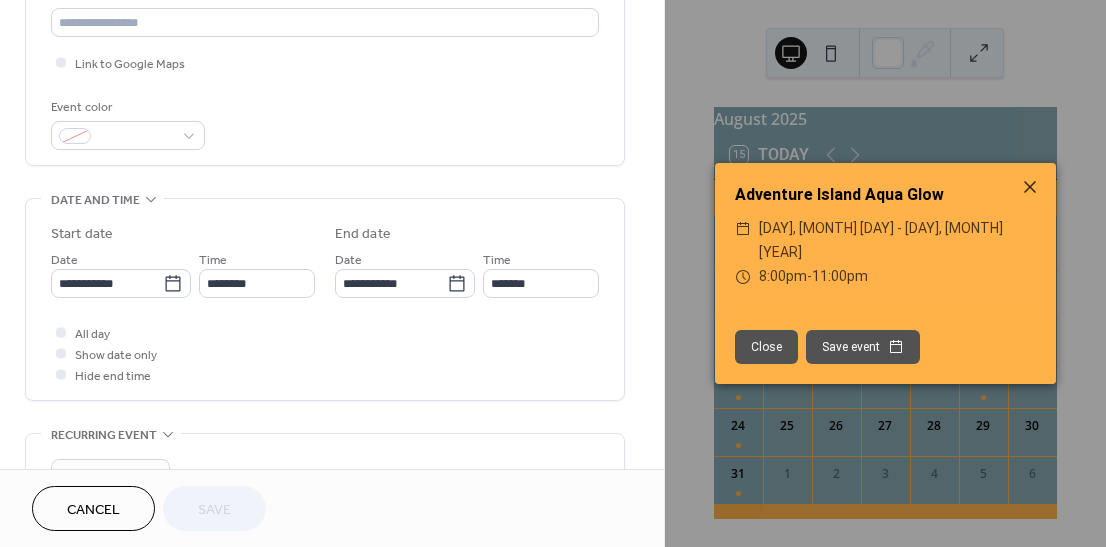 drag, startPoint x: 1031, startPoint y: 201, endPoint x: 1002, endPoint y: 200, distance: 29.017237 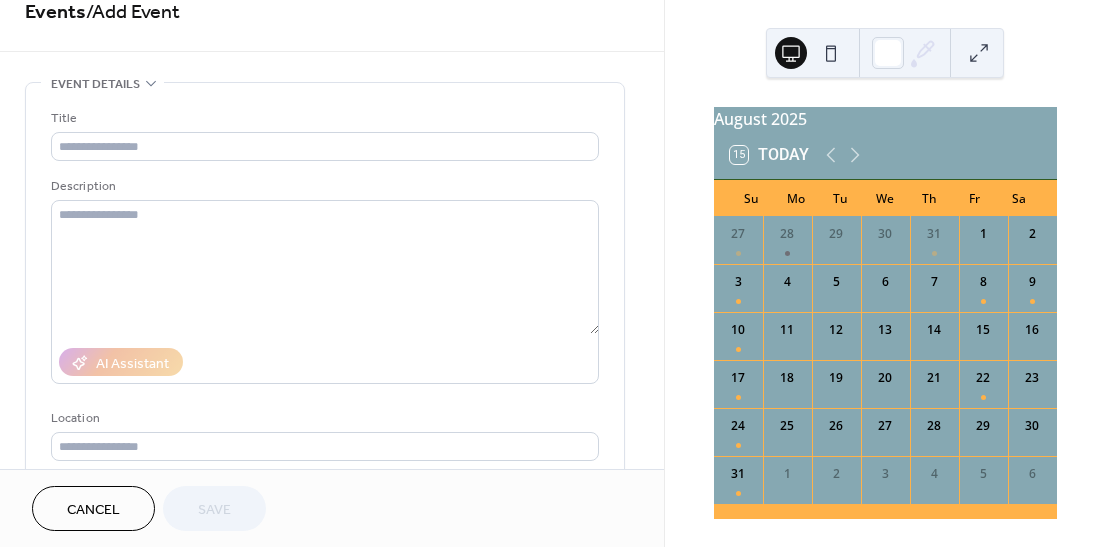 scroll, scrollTop: 0, scrollLeft: 0, axis: both 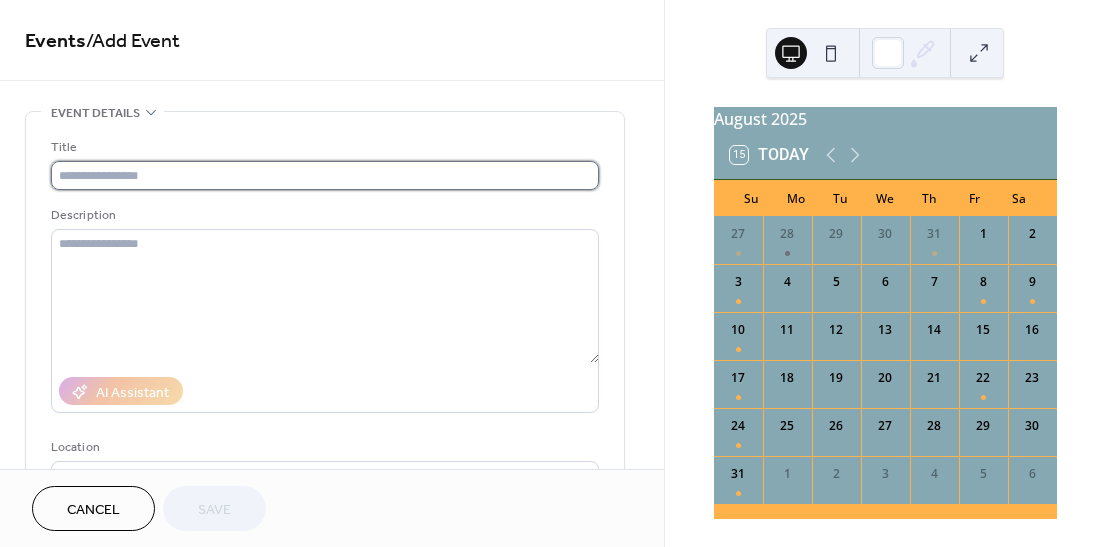 click at bounding box center [325, 175] 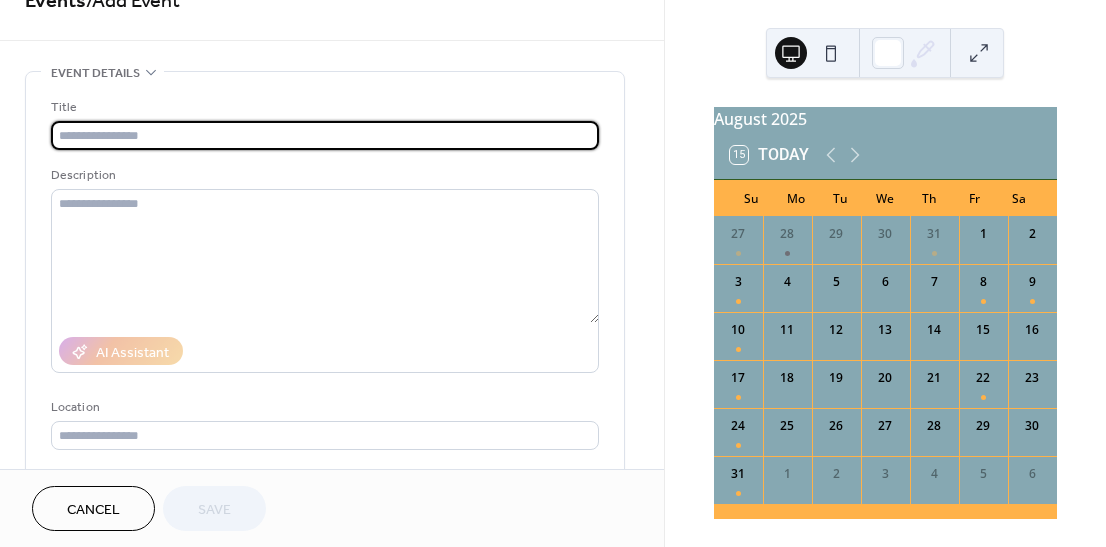 scroll, scrollTop: 0, scrollLeft: 0, axis: both 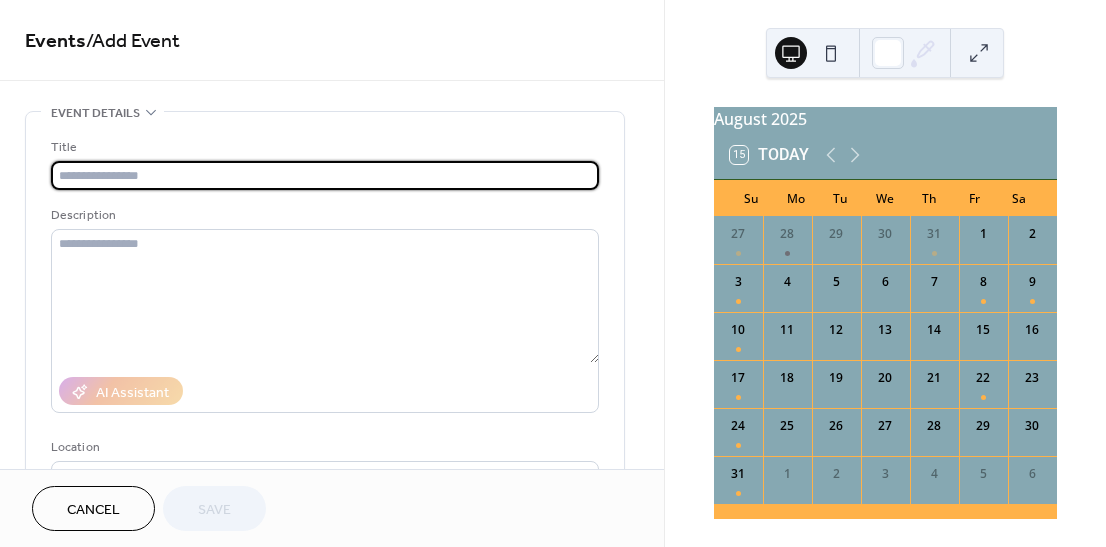 click at bounding box center (325, 175) 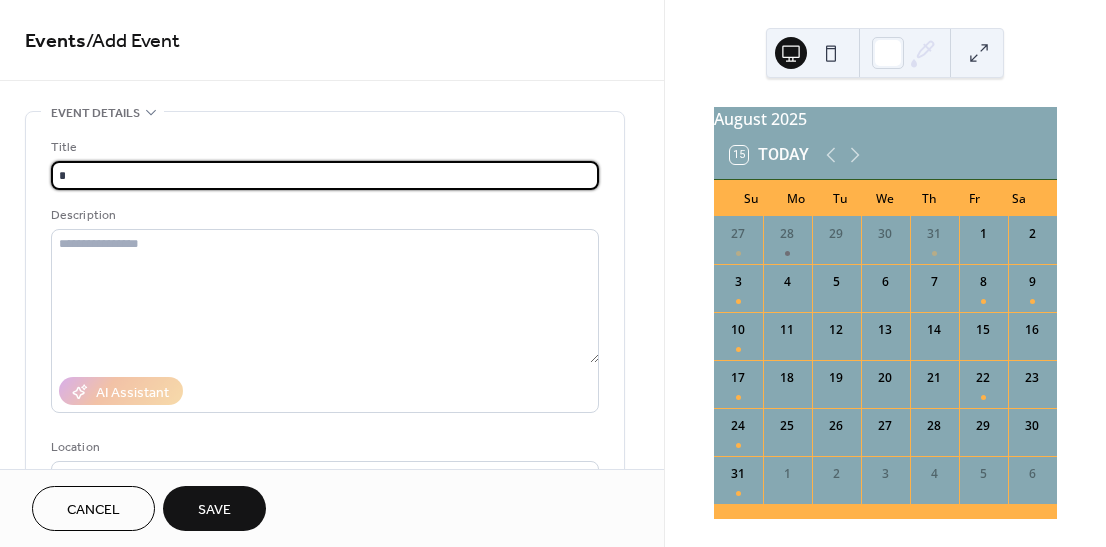 click on "/  Add Event" at bounding box center (133, 41) 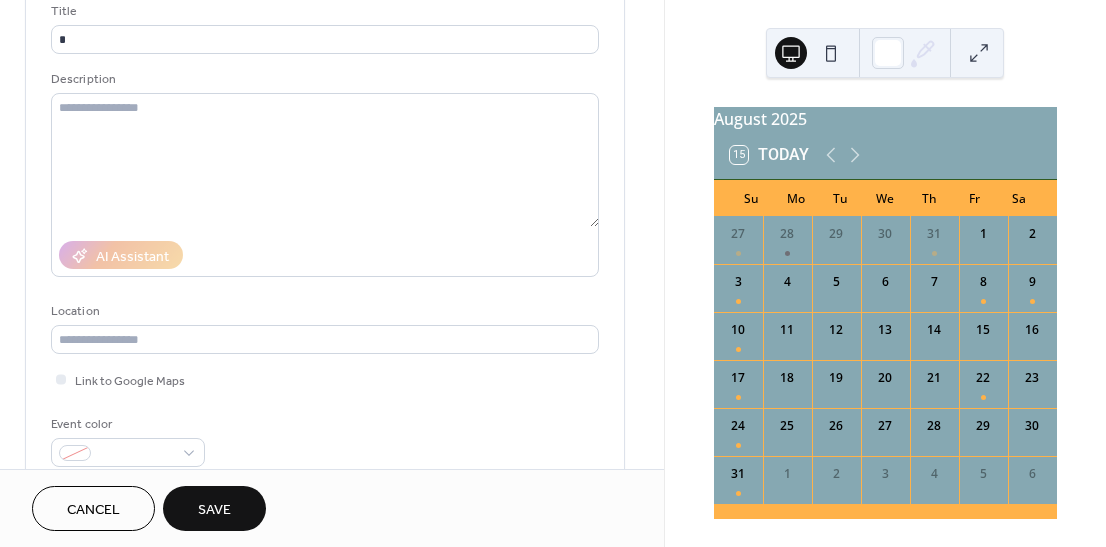 scroll, scrollTop: 153, scrollLeft: 0, axis: vertical 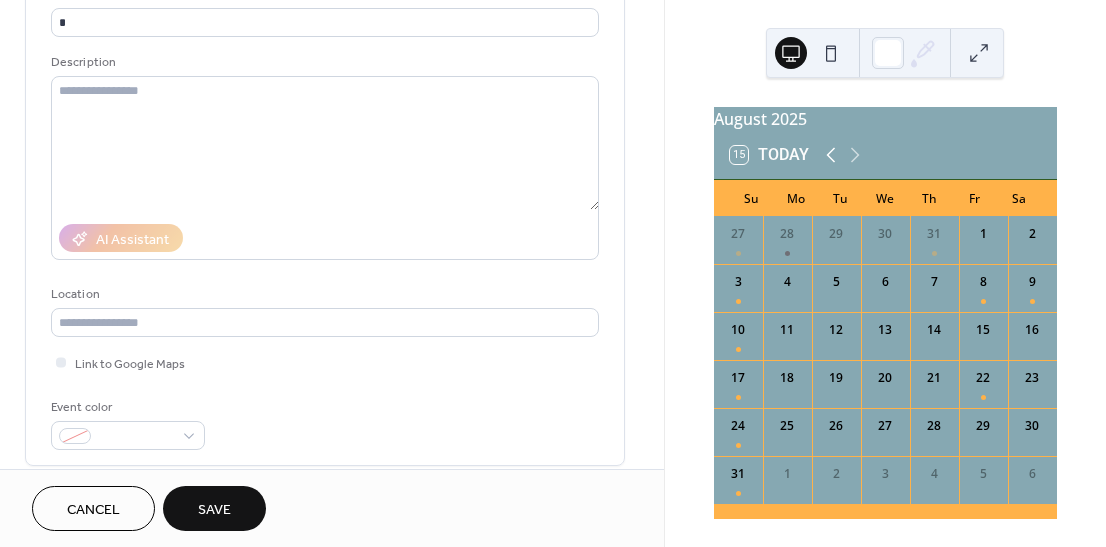 click 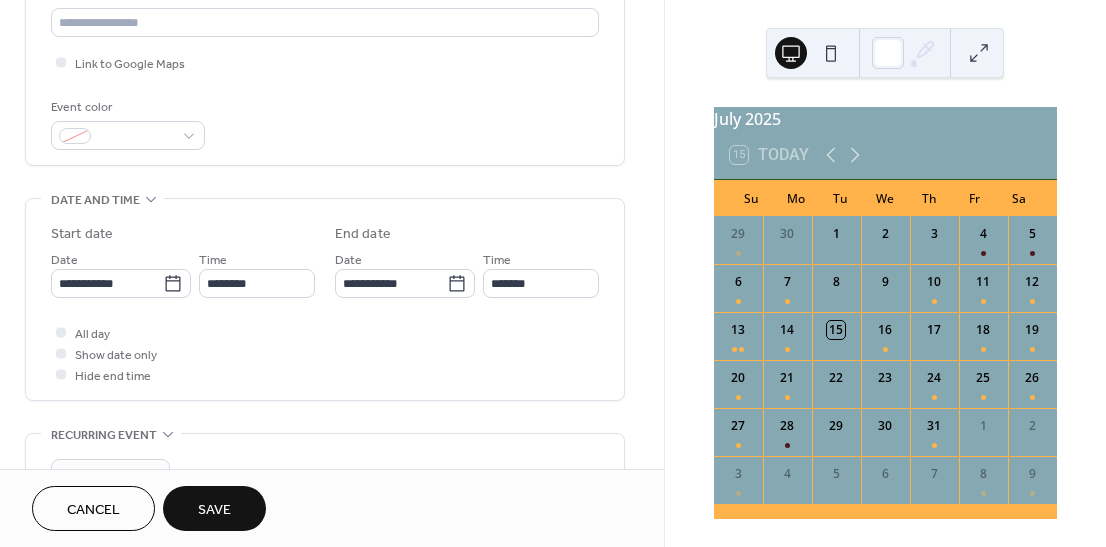scroll, scrollTop: 0, scrollLeft: 0, axis: both 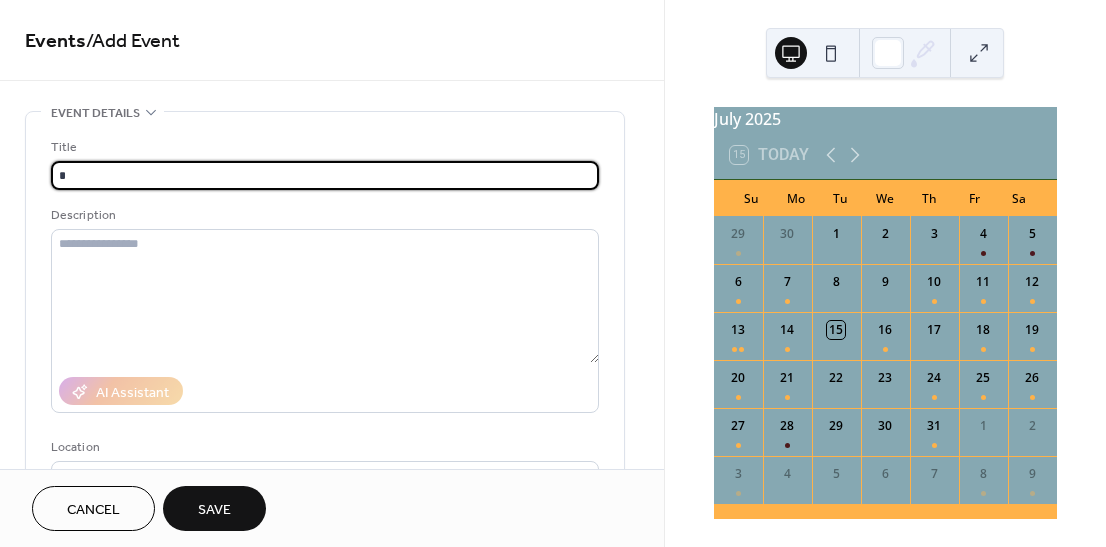 click on "*" at bounding box center [325, 175] 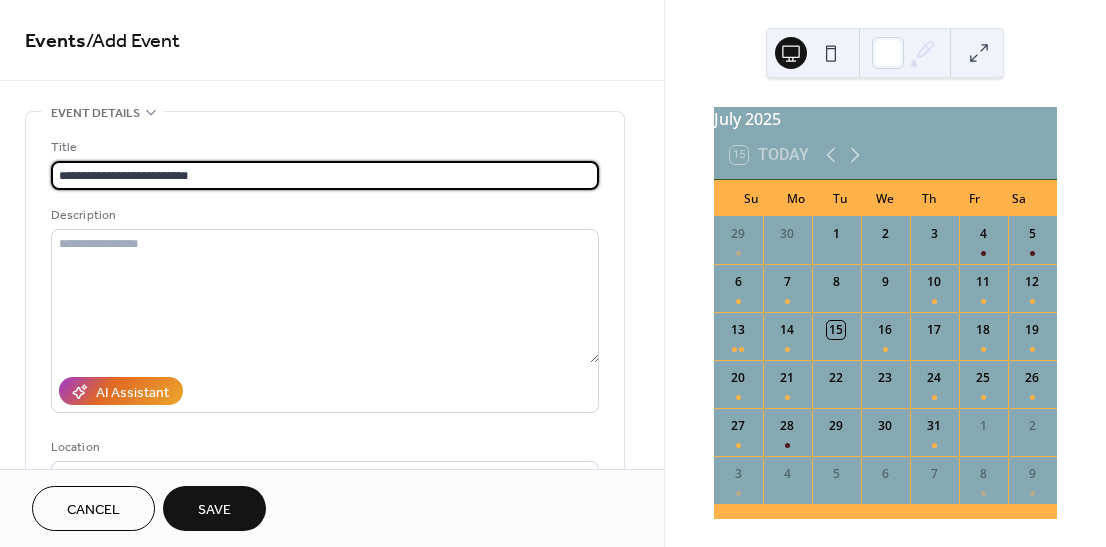 type on "**********" 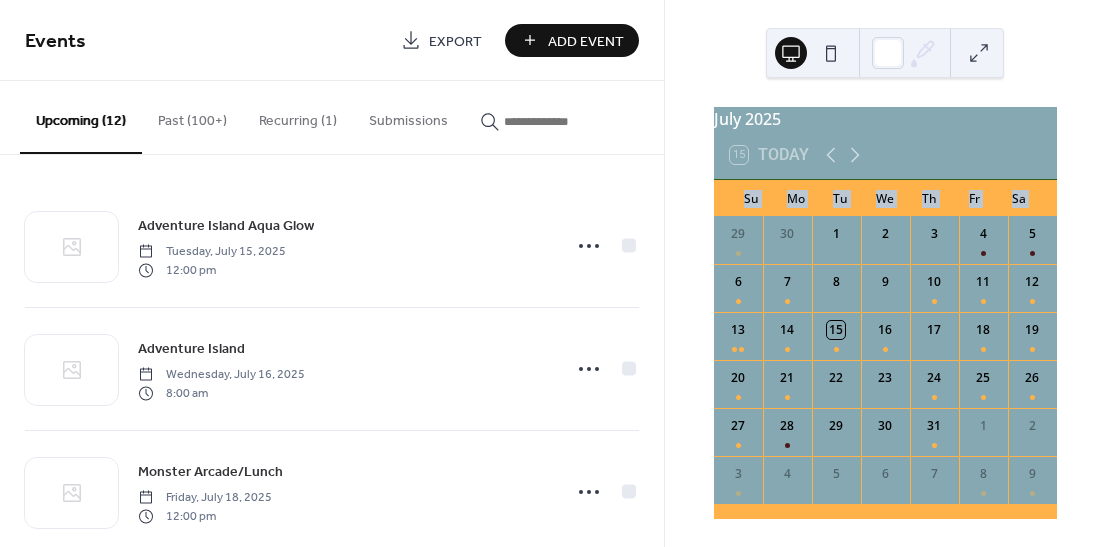 drag, startPoint x: 665, startPoint y: 211, endPoint x: 663, endPoint y: 241, distance: 30.066593 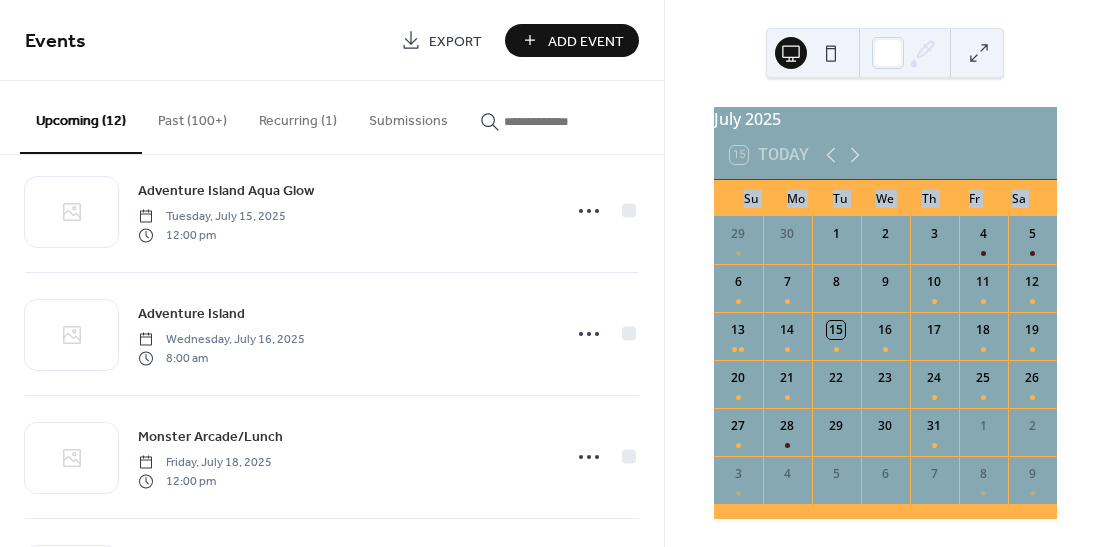 scroll, scrollTop: 29, scrollLeft: 0, axis: vertical 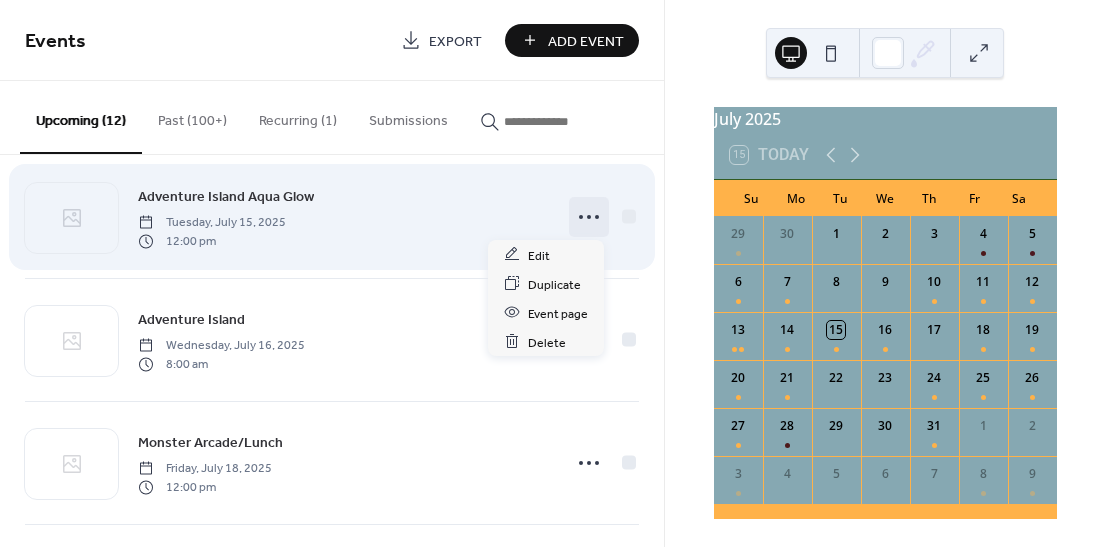 click 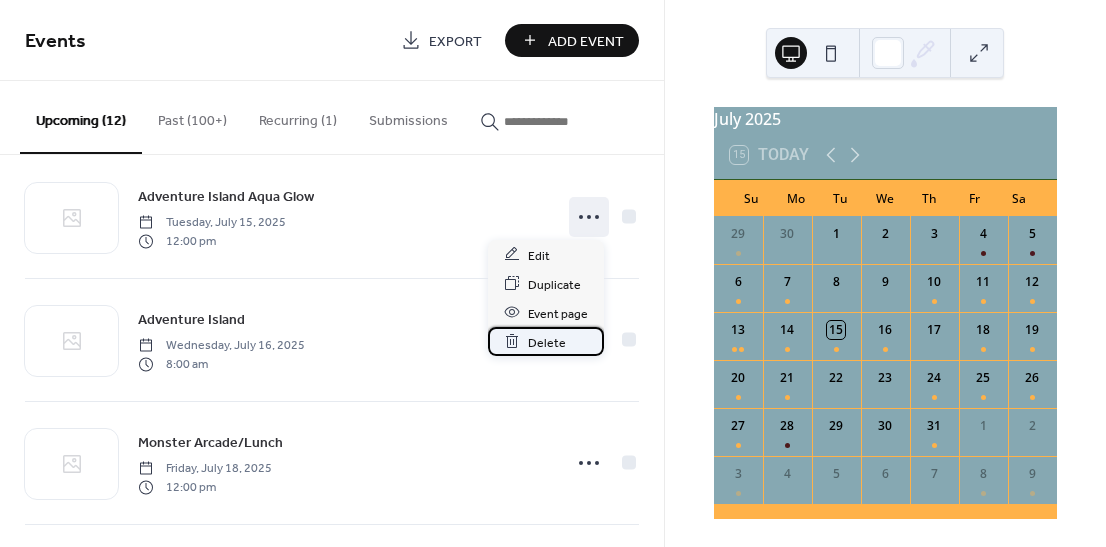 click on "Delete" at bounding box center (547, 342) 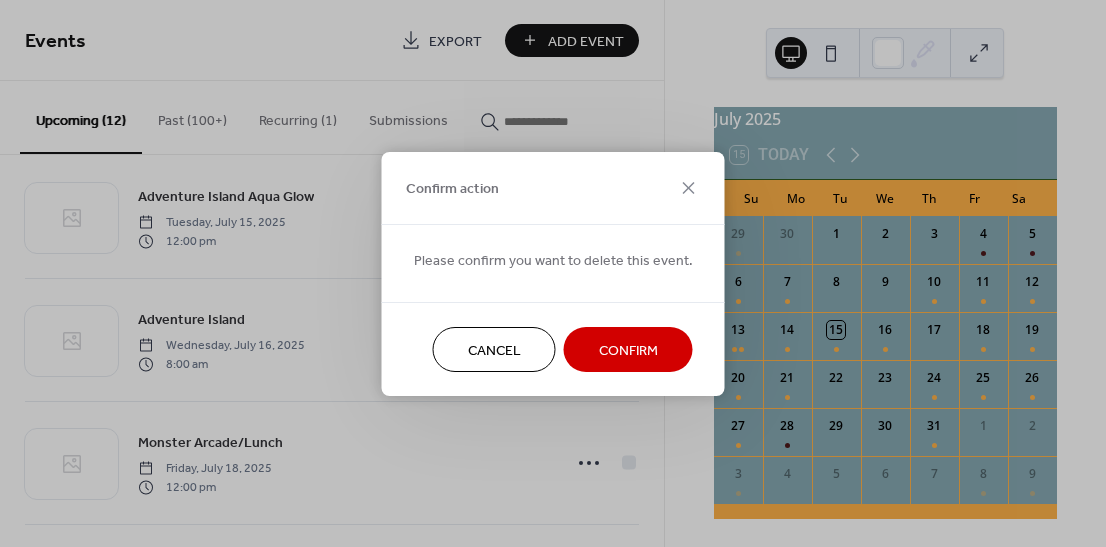 click on "Confirm" at bounding box center (628, 350) 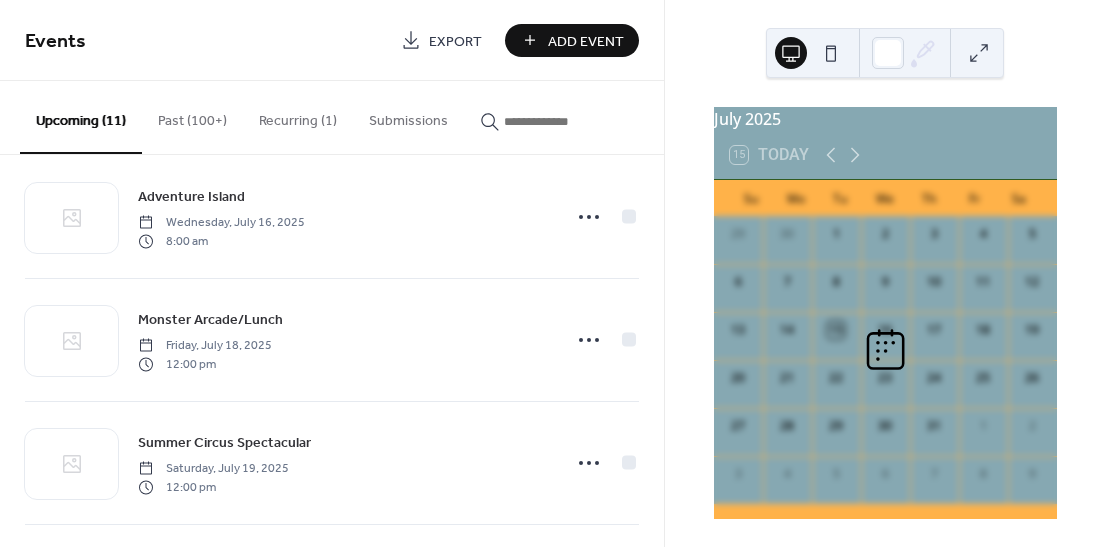 scroll, scrollTop: 0, scrollLeft: 0, axis: both 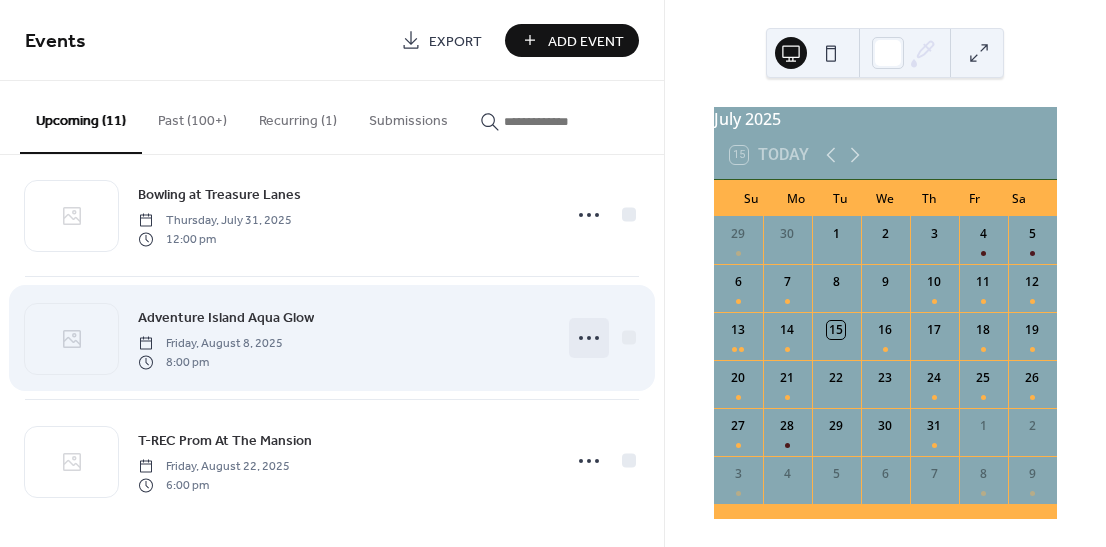 click 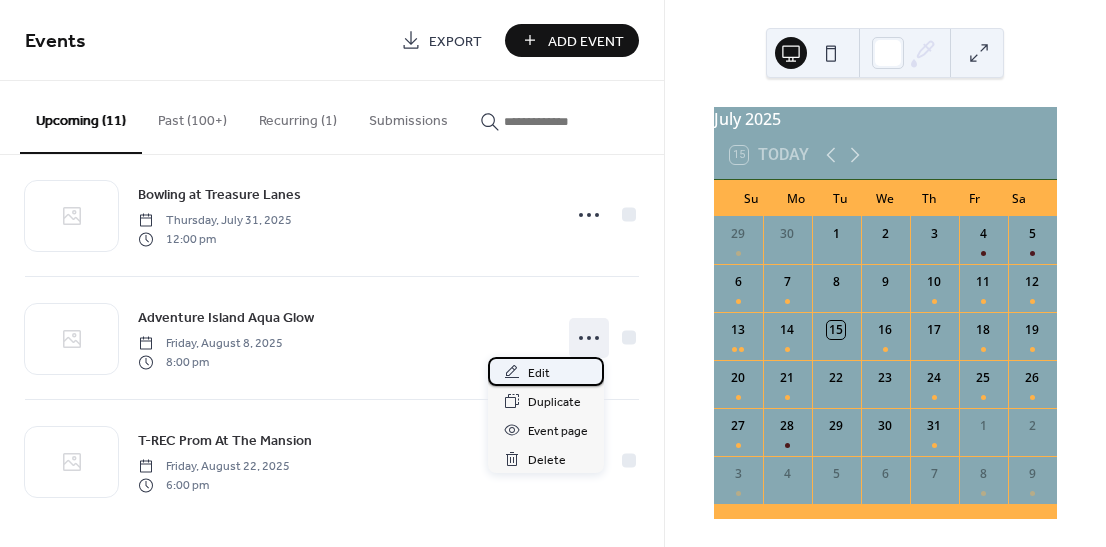 click on "Edit" at bounding box center (539, 373) 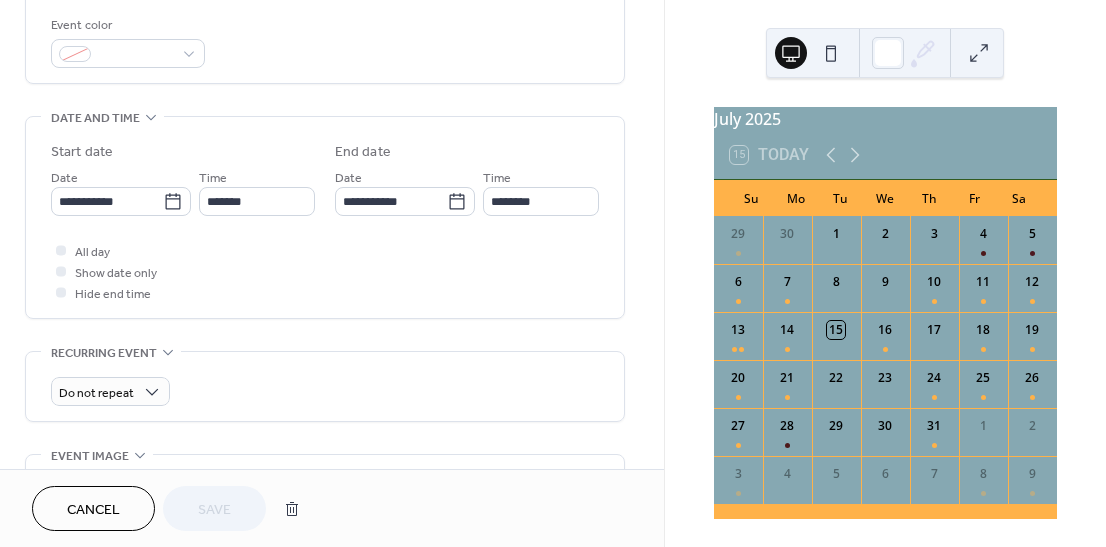 scroll, scrollTop: 536, scrollLeft: 0, axis: vertical 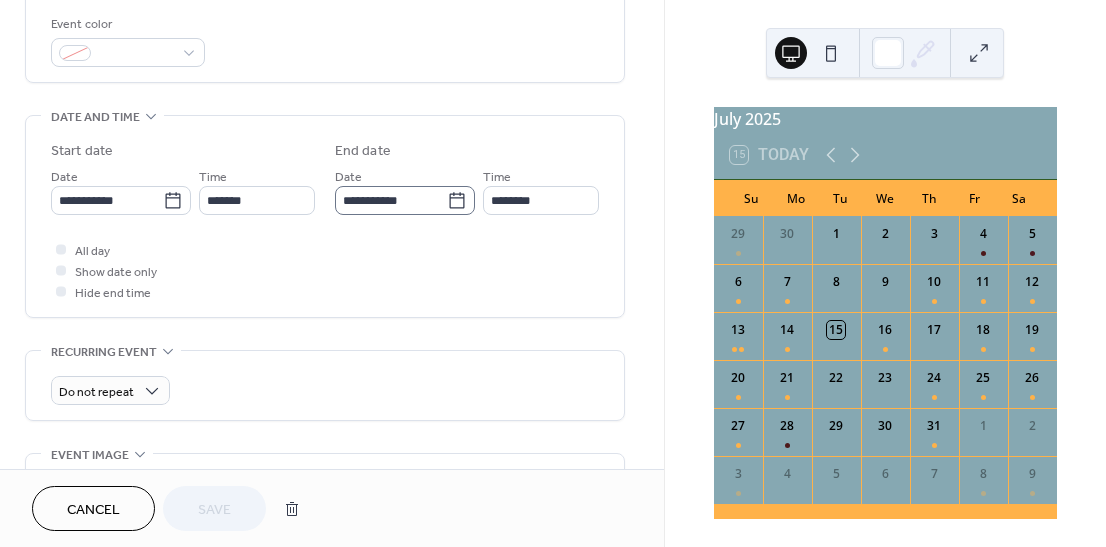click 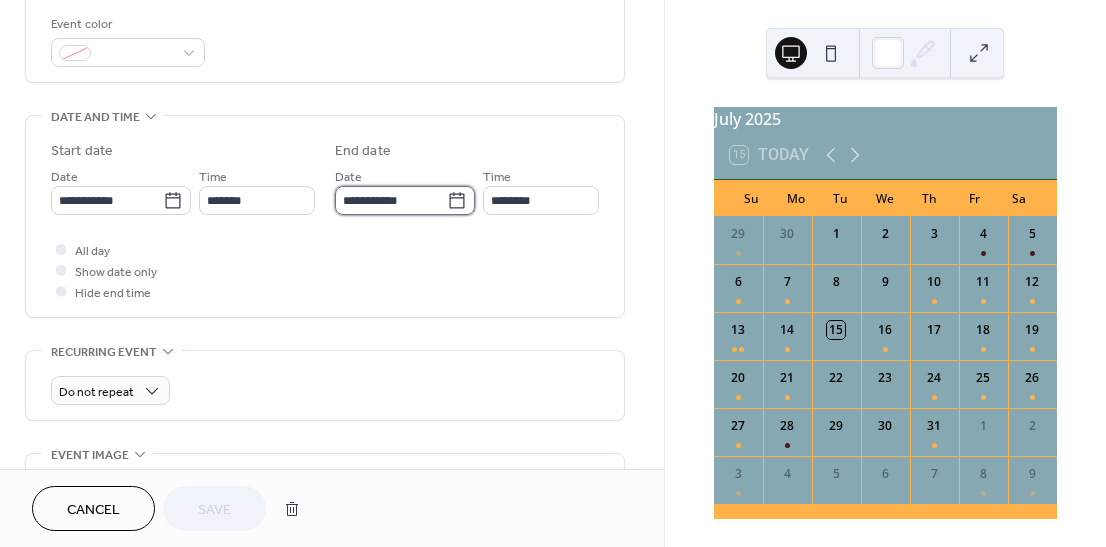 click on "**********" at bounding box center (391, 200) 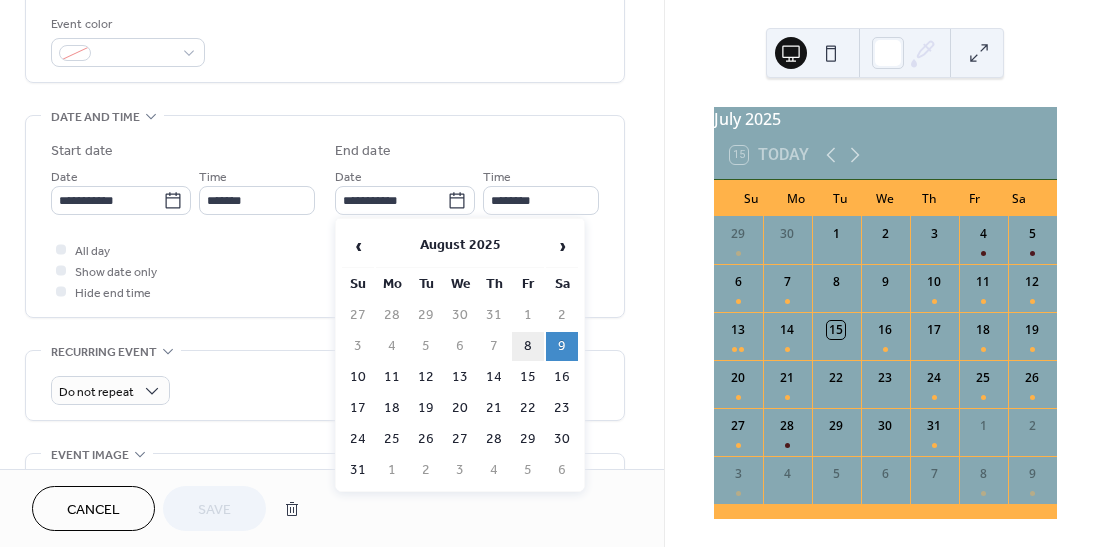 click on "8" at bounding box center [528, 346] 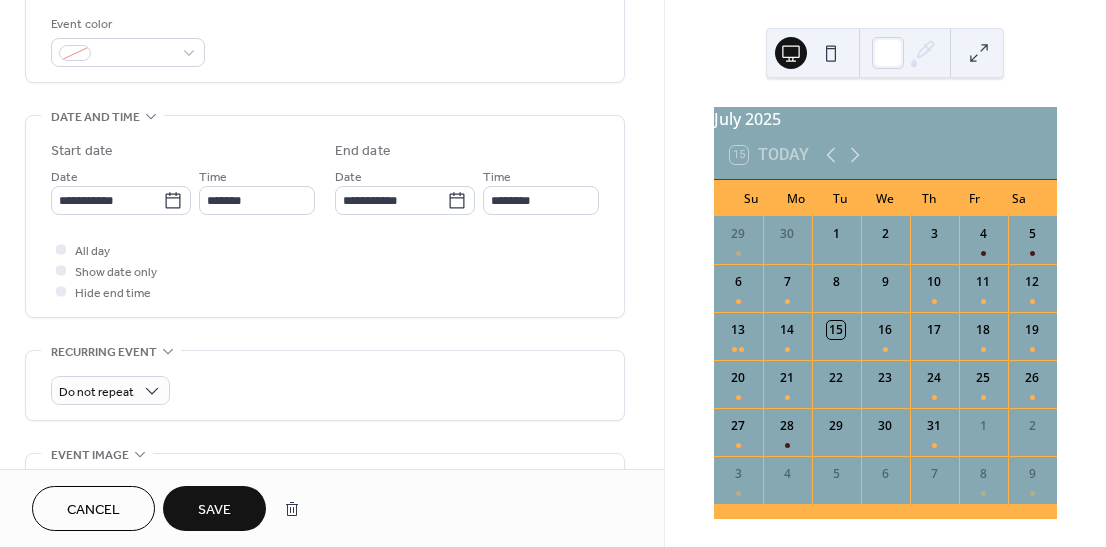 click on "Save" at bounding box center (214, 510) 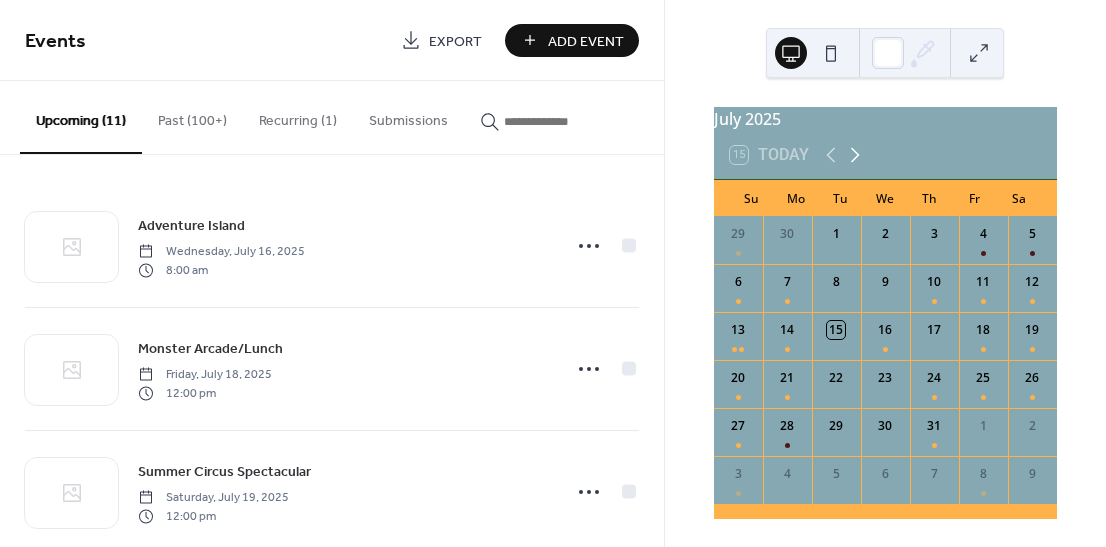 click 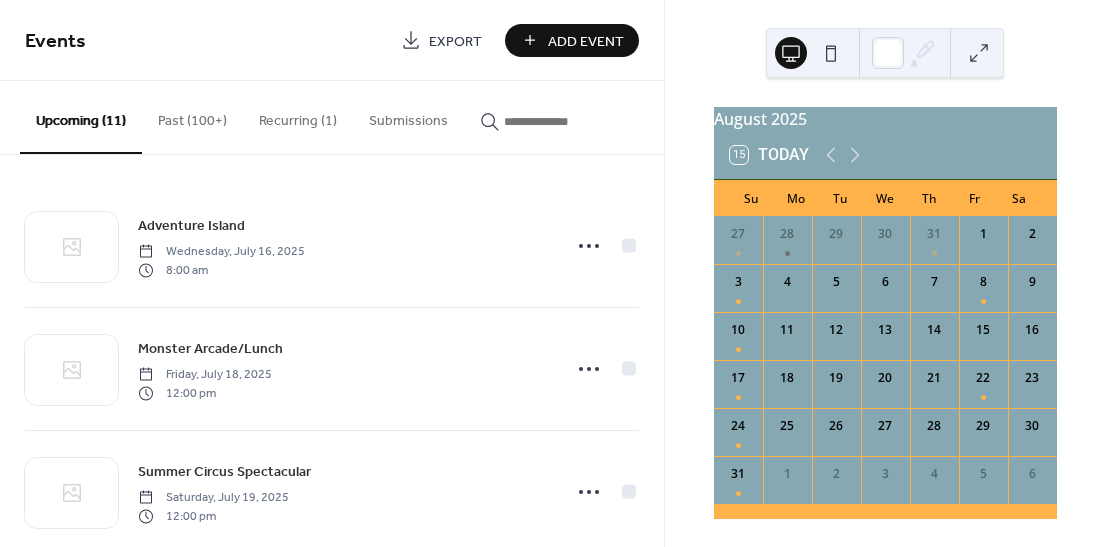 click on "Add Event" at bounding box center (586, 41) 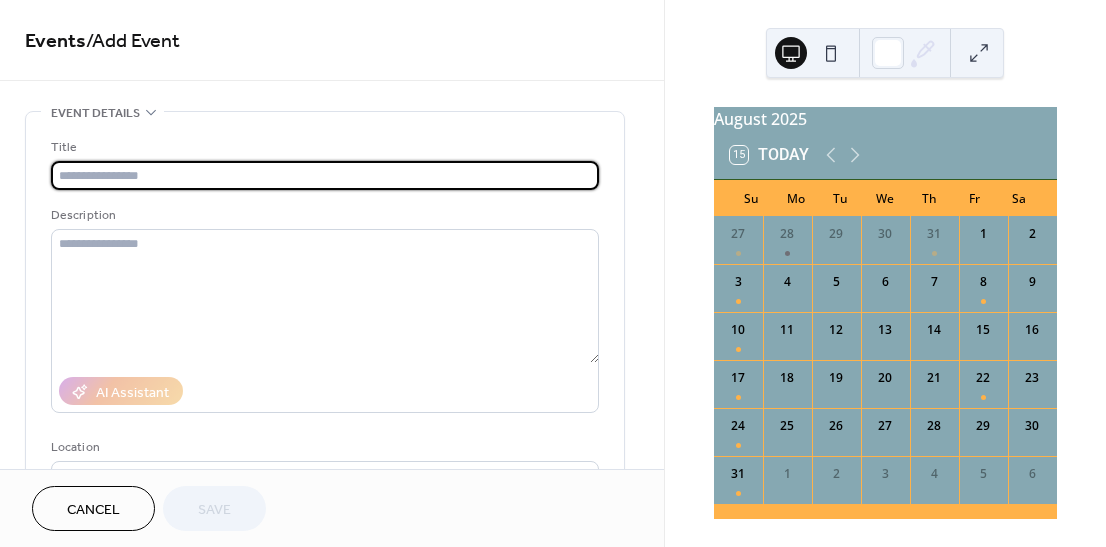 click at bounding box center [325, 175] 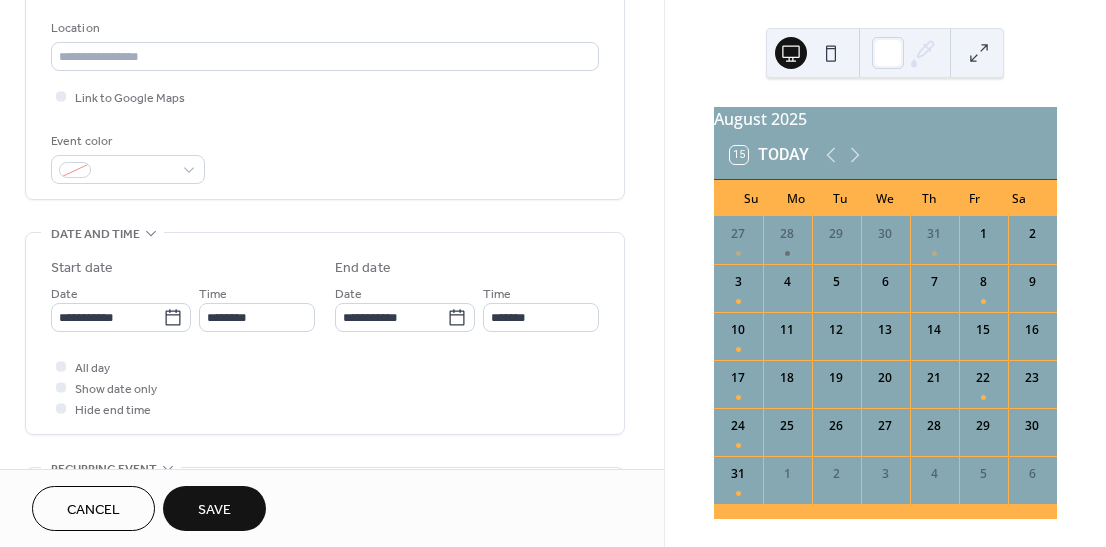 scroll, scrollTop: 432, scrollLeft: 0, axis: vertical 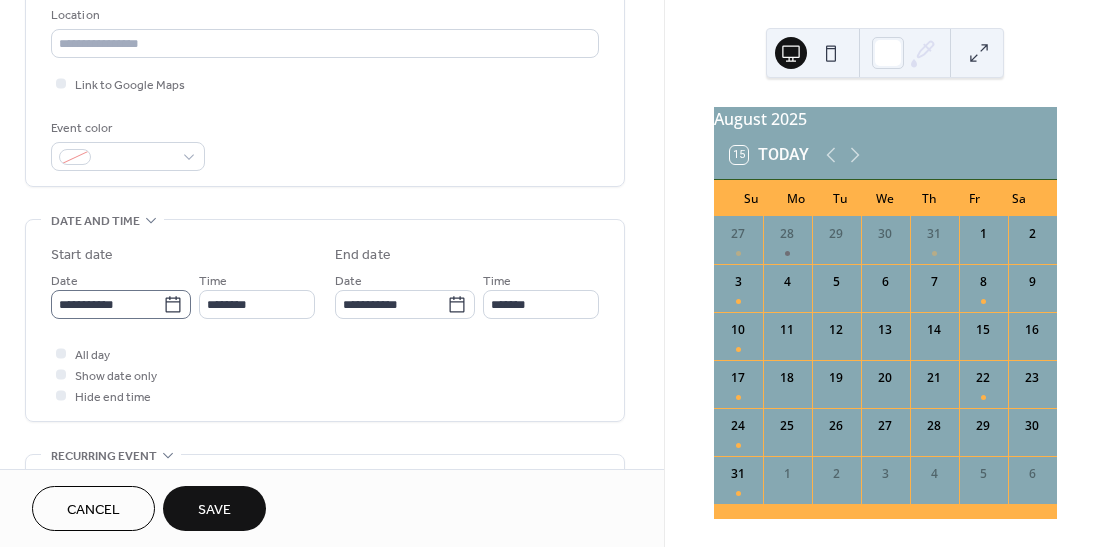 type on "**********" 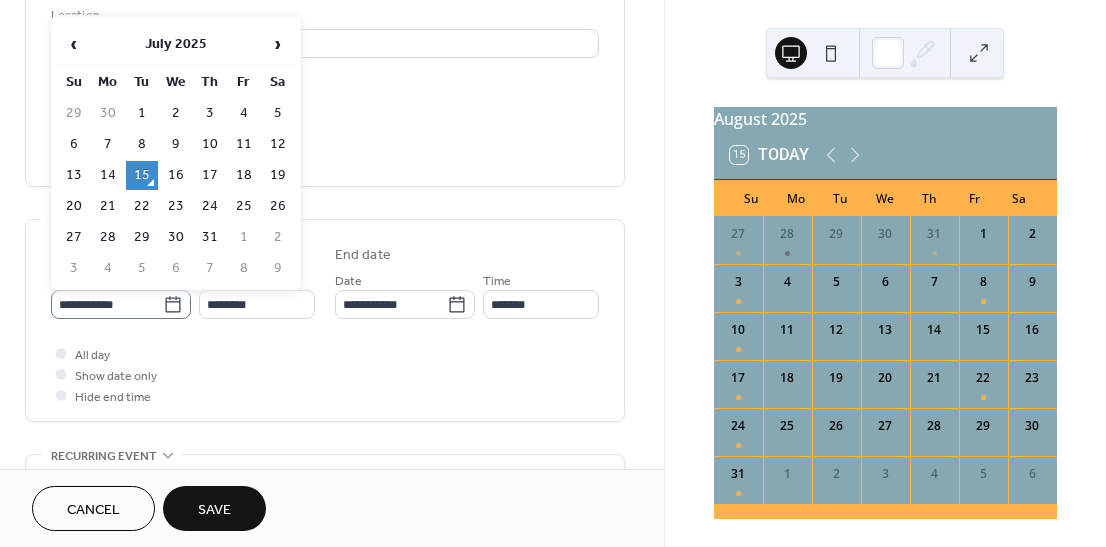 click 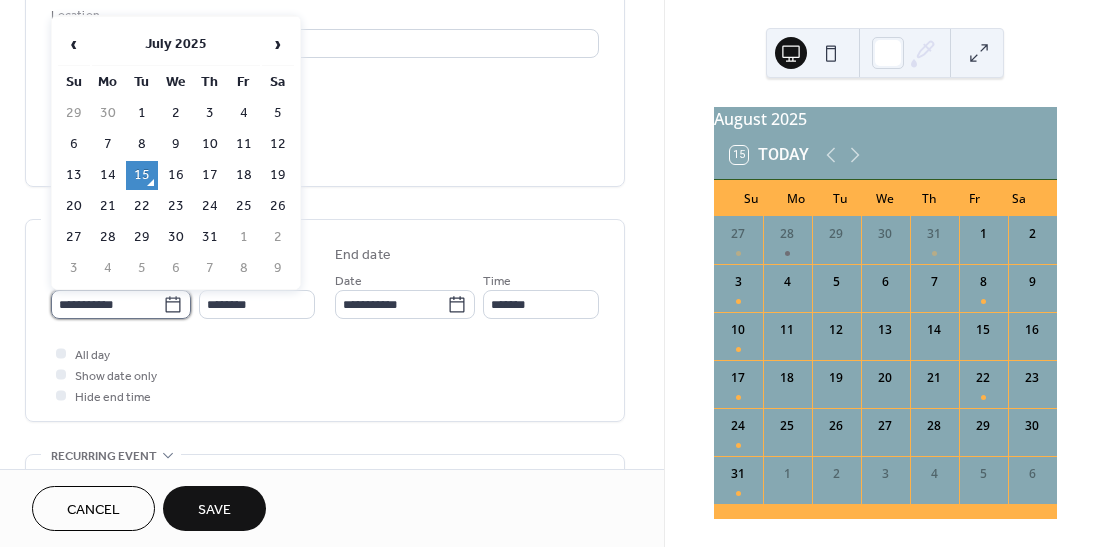click on "**********" at bounding box center [107, 304] 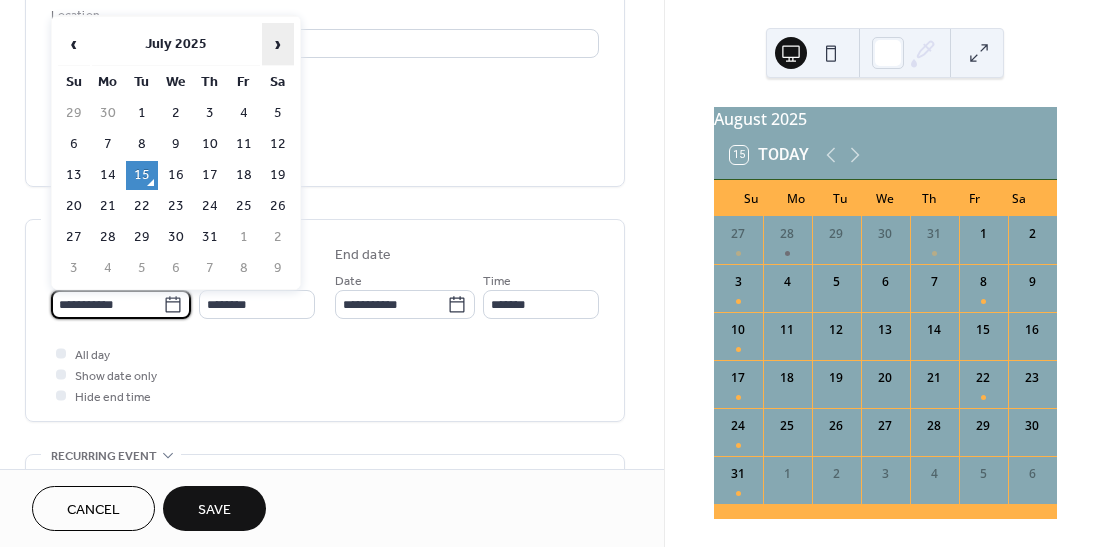 click on "›" at bounding box center [278, 44] 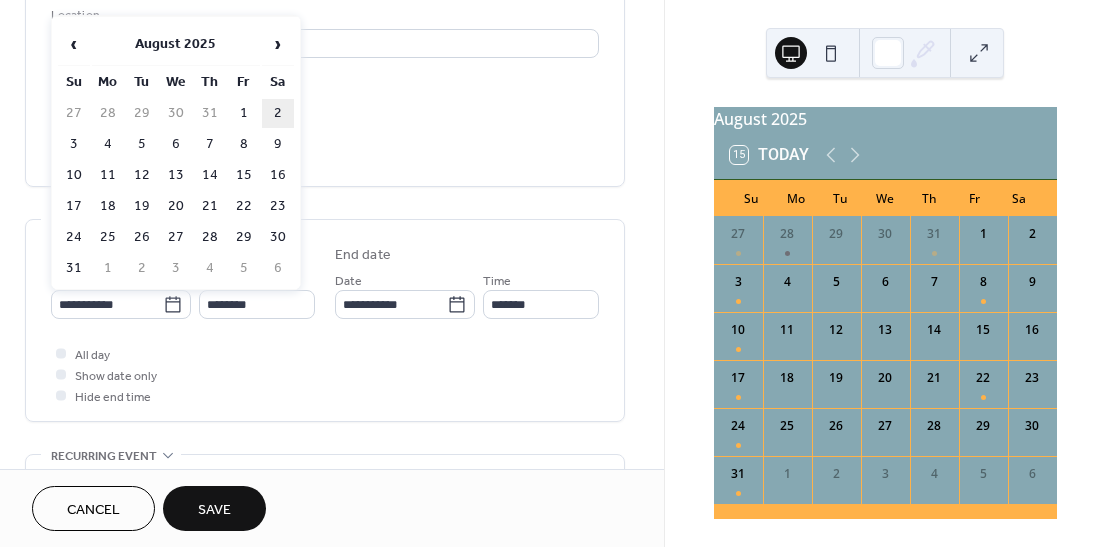click on "2" at bounding box center (278, 113) 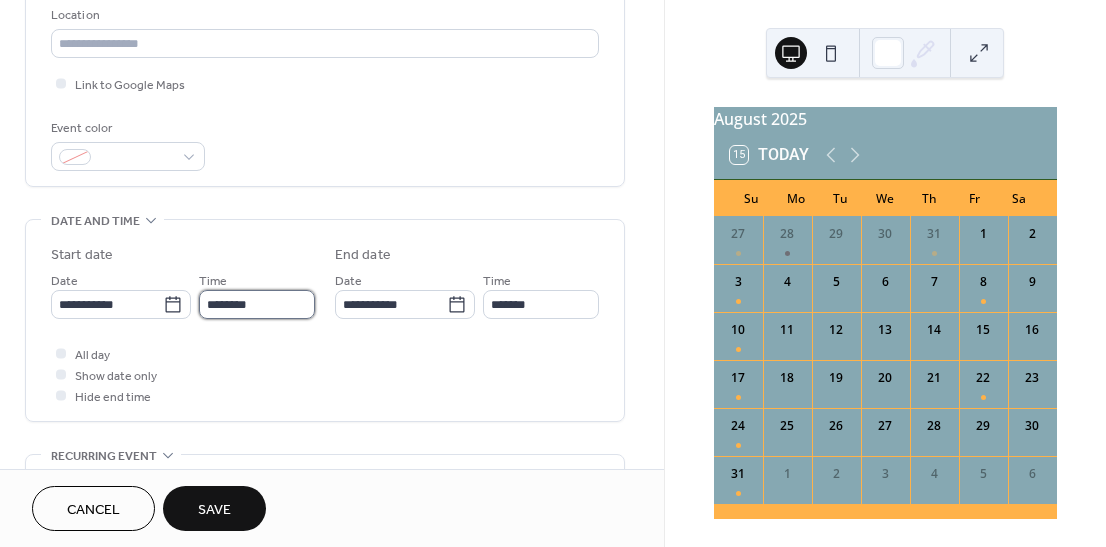 click on "********" at bounding box center [257, 304] 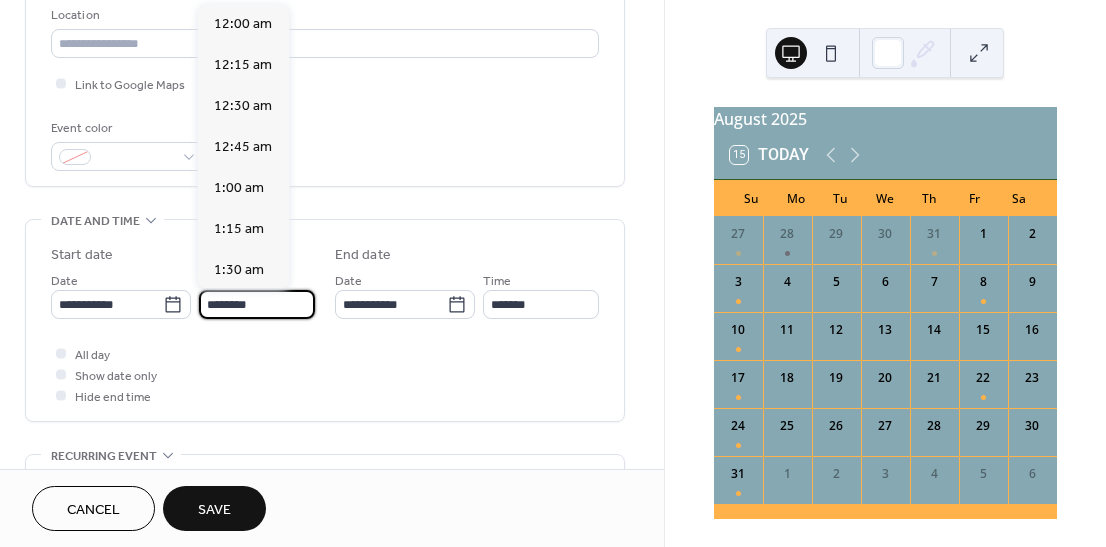 scroll, scrollTop: 1960, scrollLeft: 0, axis: vertical 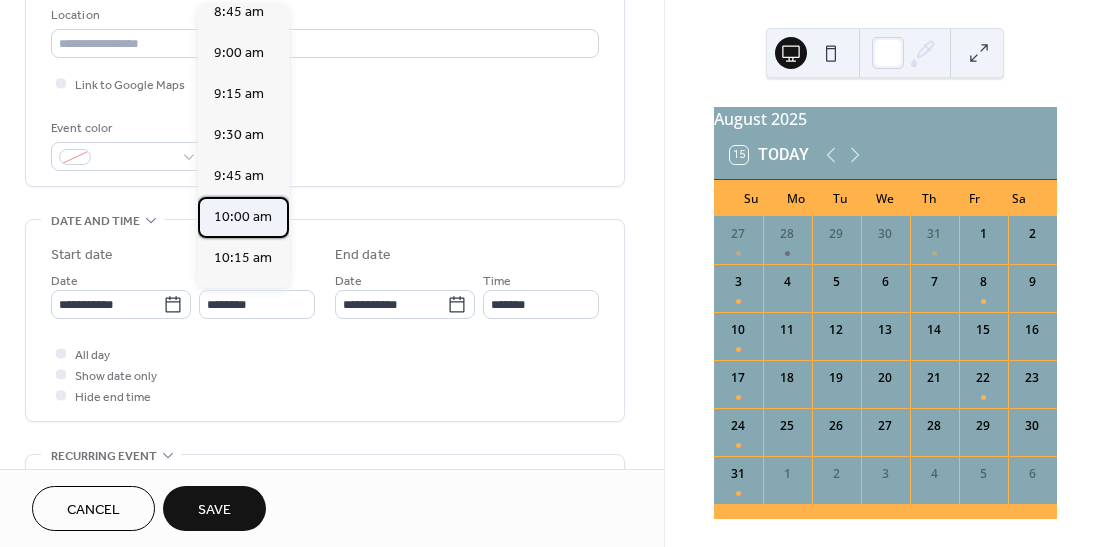 click on "10:00 am" at bounding box center [243, 217] 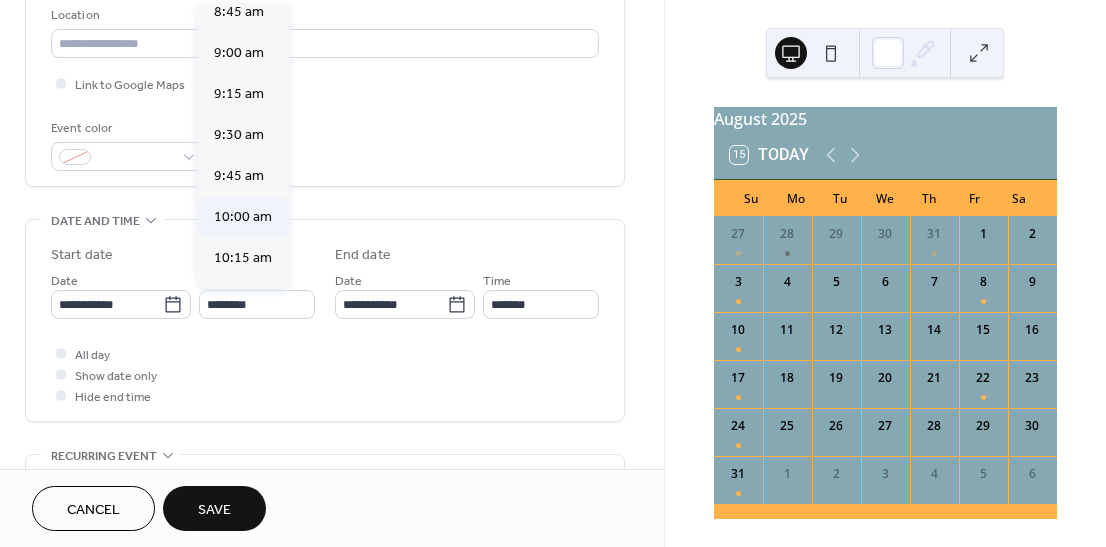 type on "********" 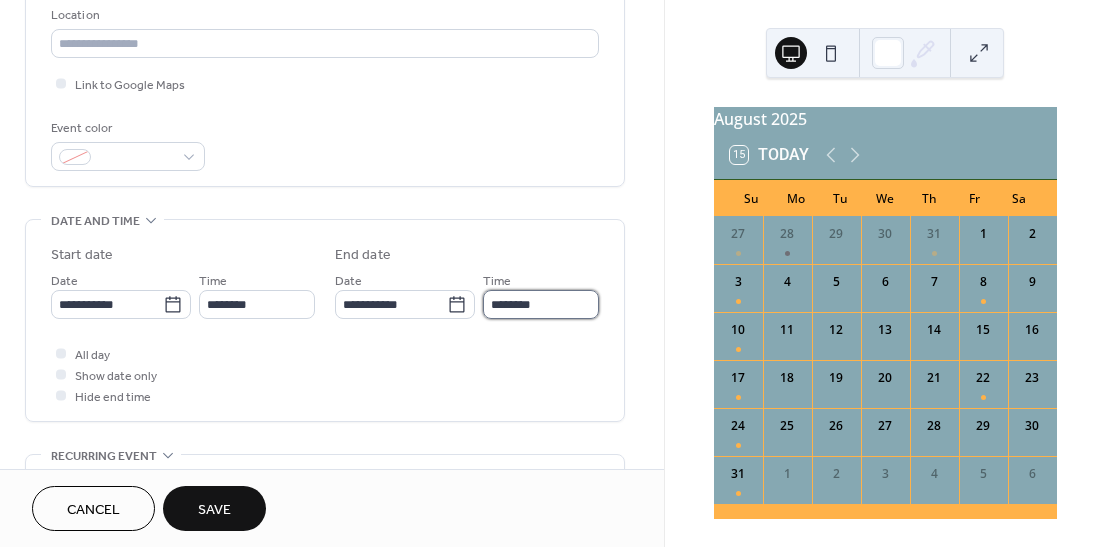 click on "********" at bounding box center (541, 304) 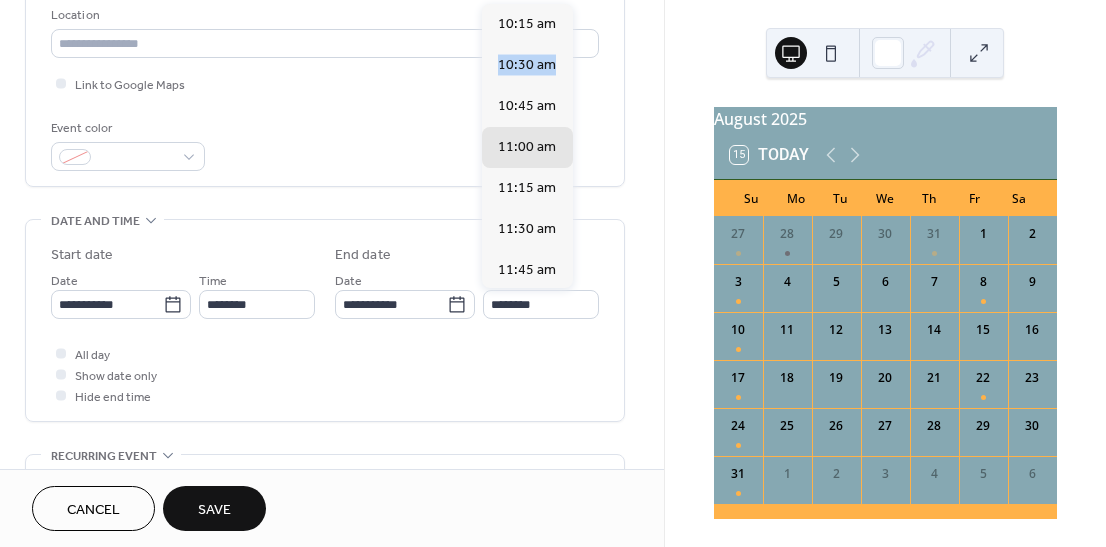 click on "10:15 am 10:30 am 10:45 am 11:00 am 11:15 am 11:30 am 11:45 am 12:00 pm 12:15 pm 12:30 pm 12:45 pm 1:00 pm 1:15 pm 1:30 pm 1:45 pm 2:00 pm 2:15 pm 2:30 pm 2:45 pm 3:00 pm 3:15 pm 3:30 pm 3:45 pm 4:00 pm 4:15 pm 4:30 pm 4:45 pm 5:00 pm 5:15 pm 5:30 pm 5:45 pm 6:00 pm 6:15 pm 6:30 pm 6:45 pm 7:00 pm 7:15 pm 7:30 pm 7:45 pm 8:00 pm 8:15 pm 8:30 pm 8:45 pm 9:00 pm 9:15 pm 9:30 pm 9:45 pm 10:00 pm 10:15 pm 10:30 pm 10:45 pm 11:00 pm 11:15 pm 11:30 pm 11:45 pm" at bounding box center (527, 146) 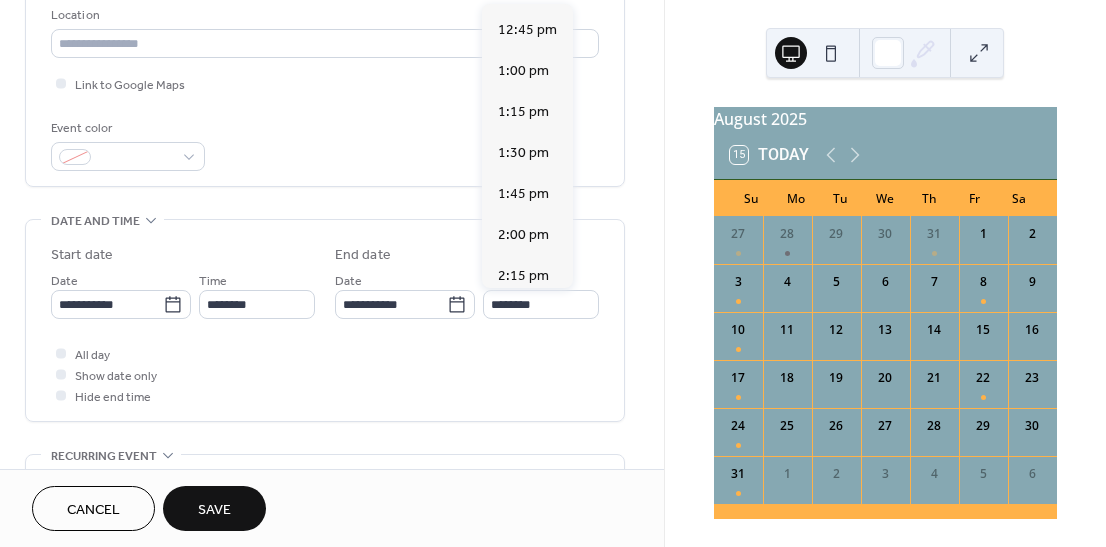 scroll, scrollTop: 450, scrollLeft: 0, axis: vertical 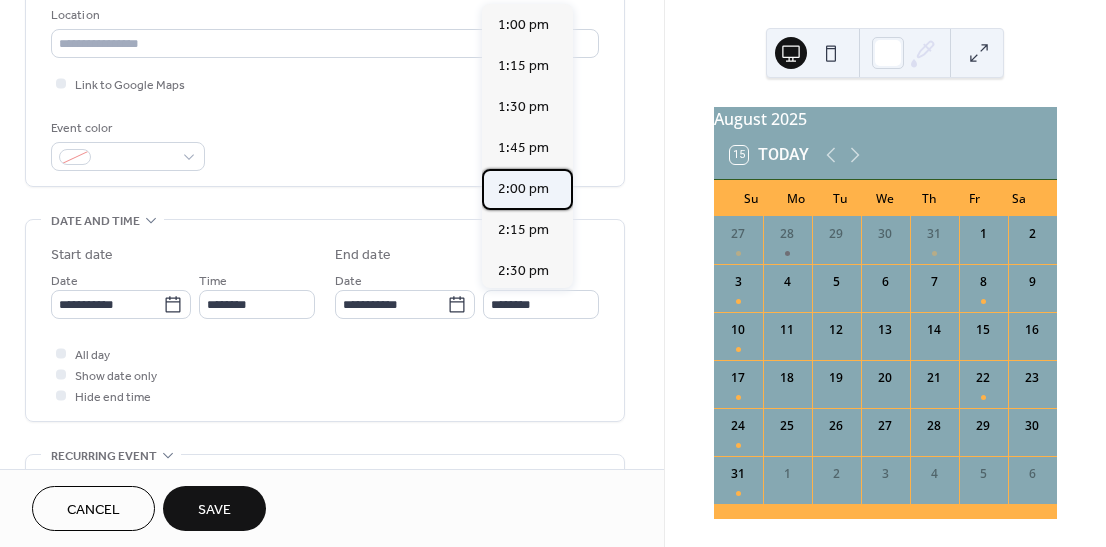 click on "2:00 pm" at bounding box center (523, 189) 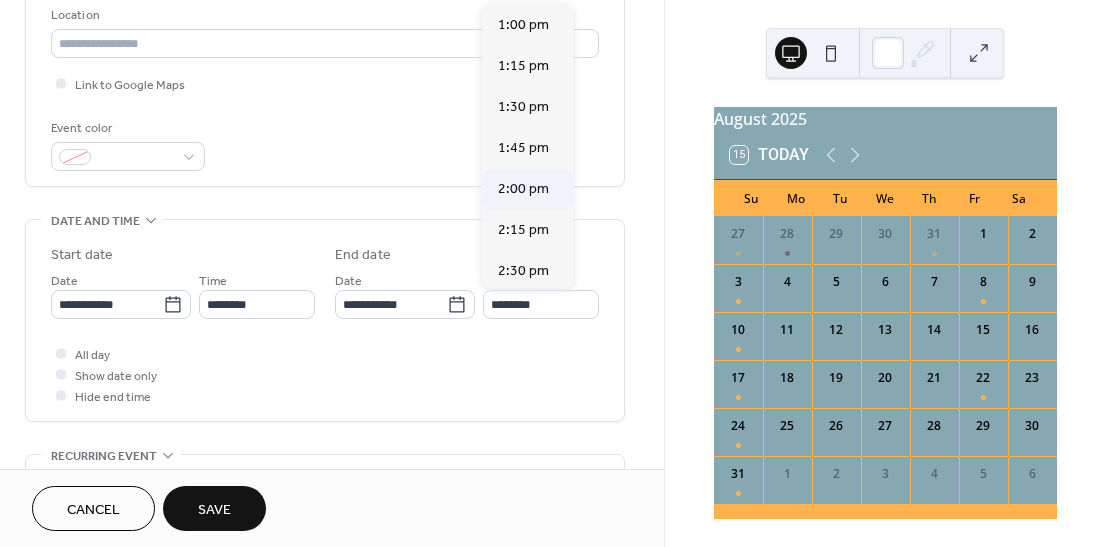 type on "*******" 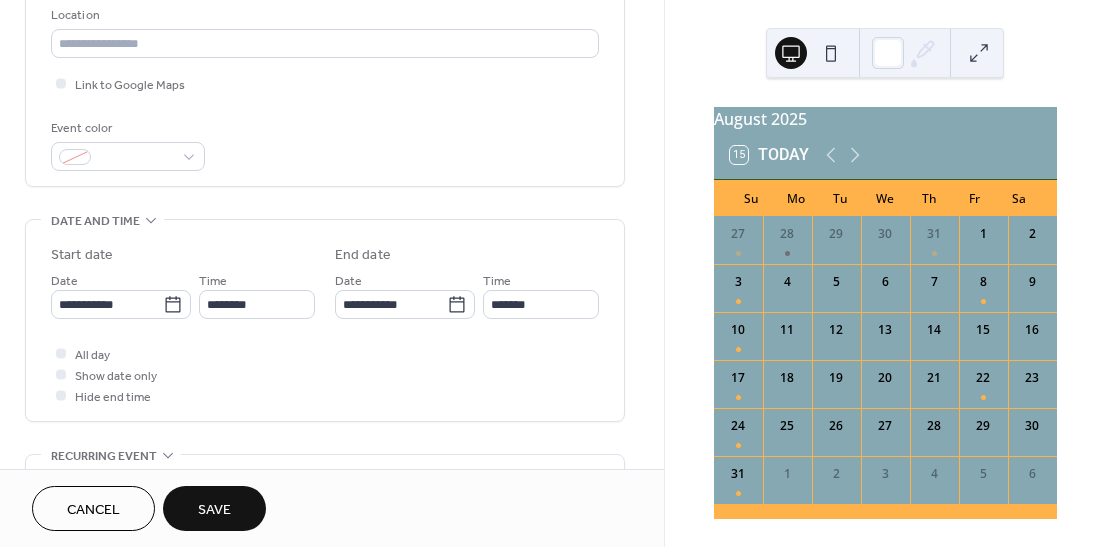 click on "Save" at bounding box center [214, 508] 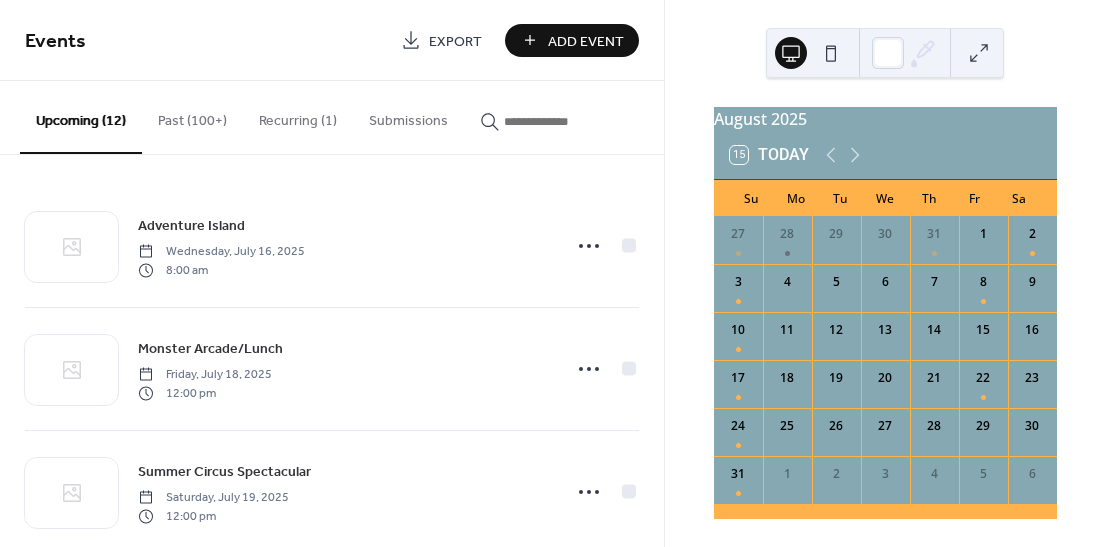 click on "Add Event" at bounding box center (586, 41) 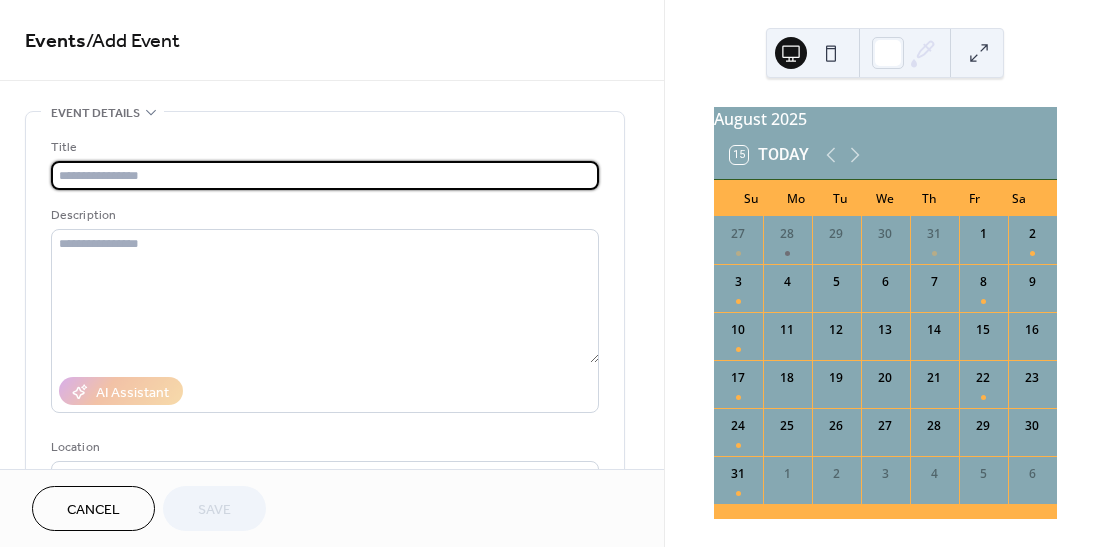 click at bounding box center [325, 175] 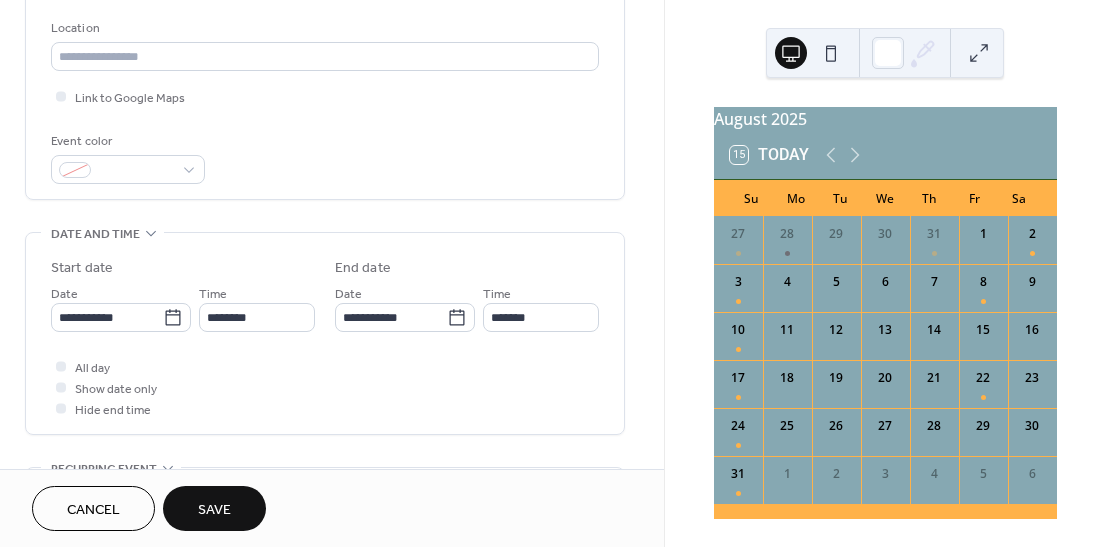 scroll, scrollTop: 449, scrollLeft: 0, axis: vertical 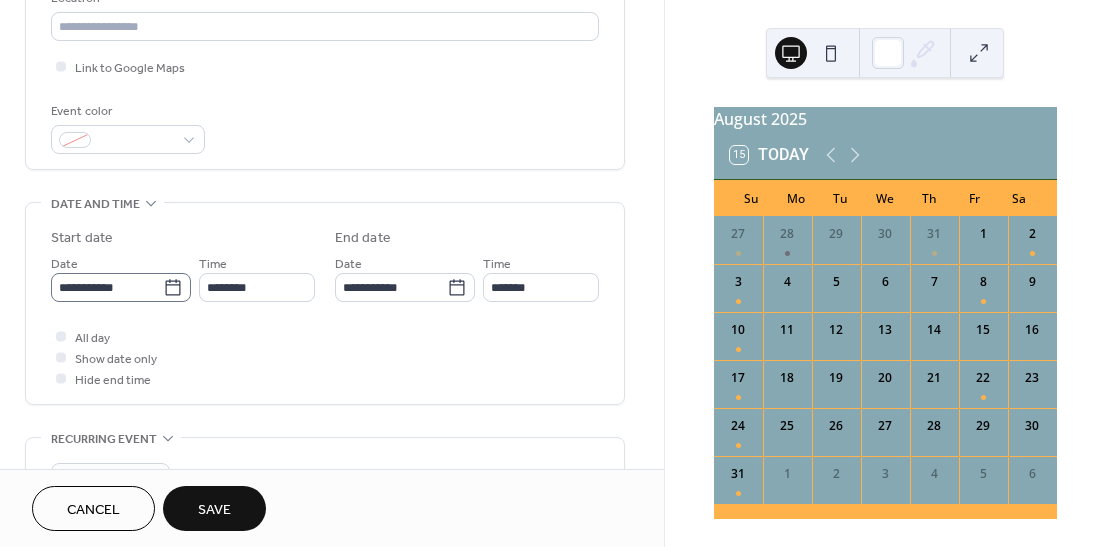 type on "**********" 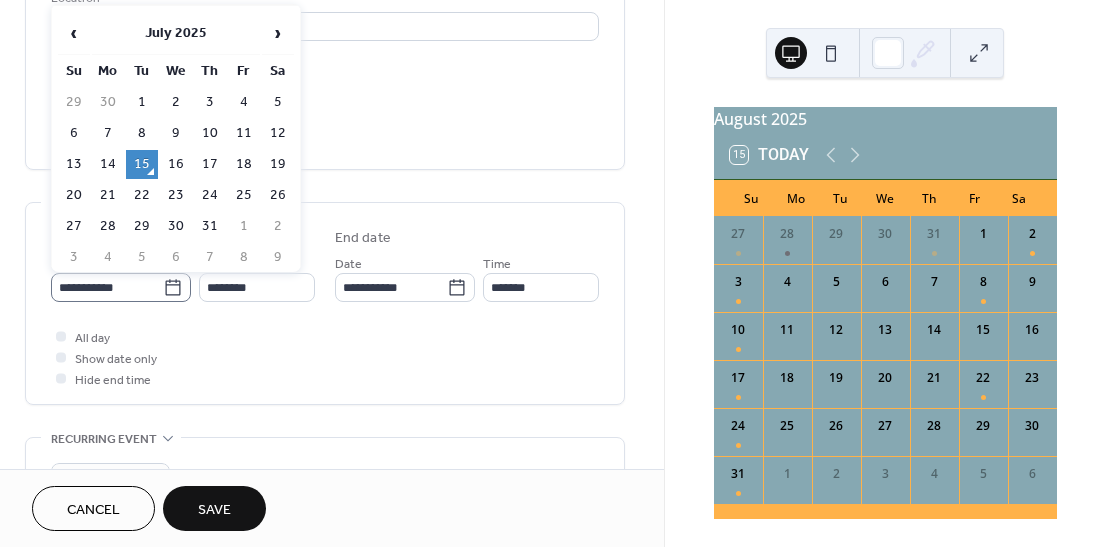 click 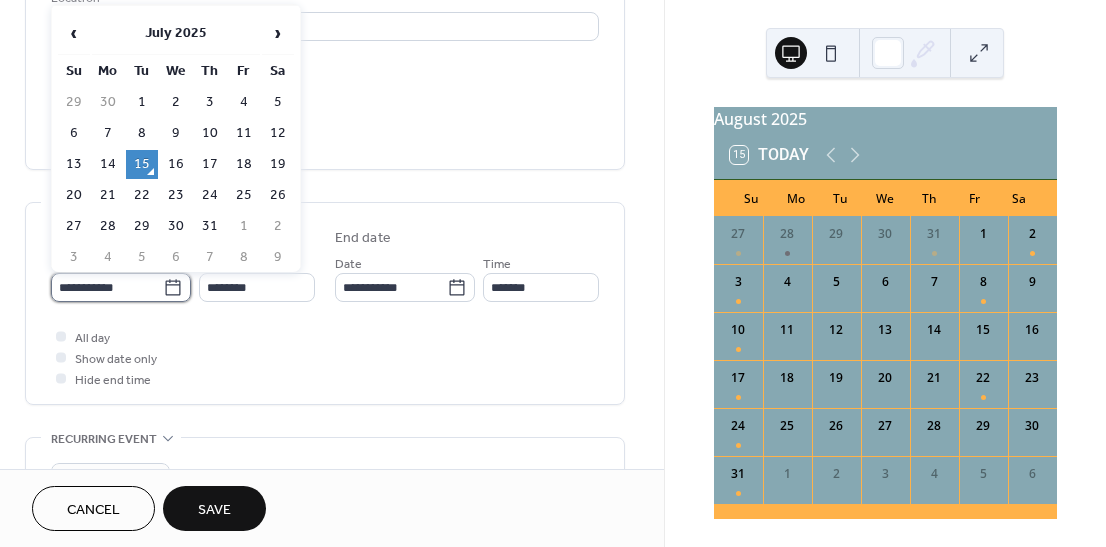 click on "**********" at bounding box center [107, 287] 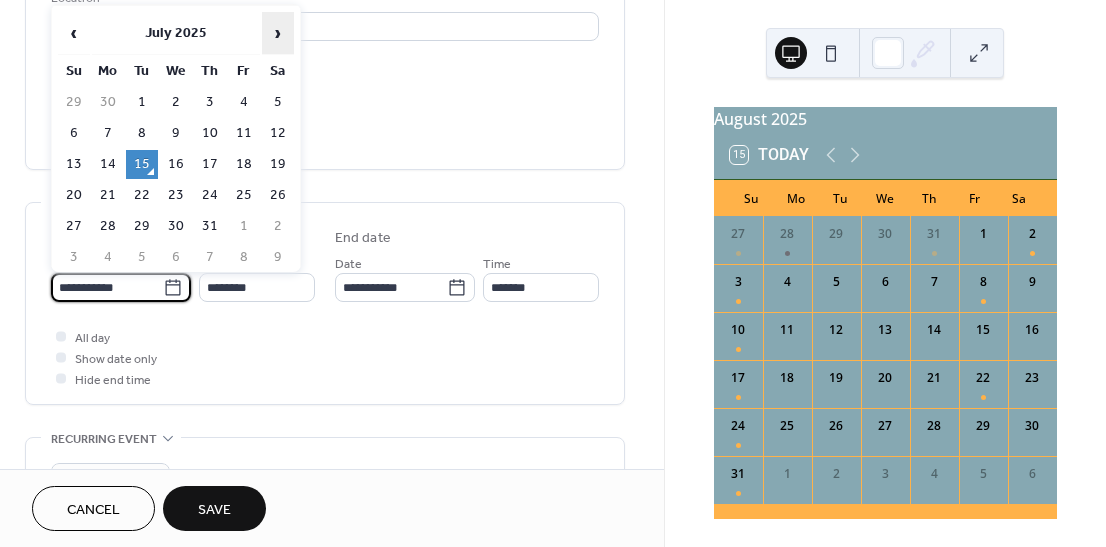 click on "›" at bounding box center (278, 33) 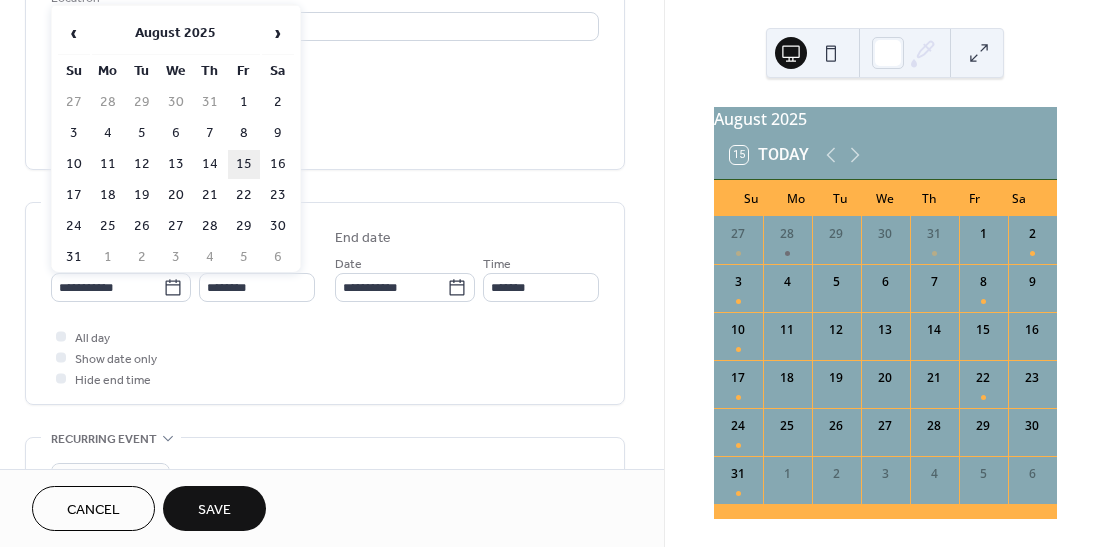 click on "15" at bounding box center [244, 164] 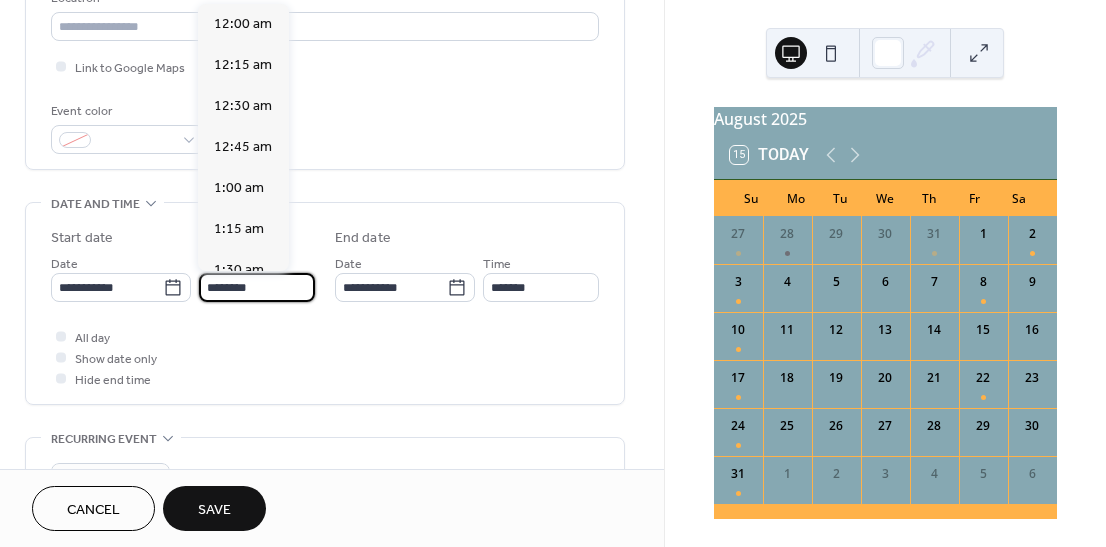 click on "********" at bounding box center [257, 287] 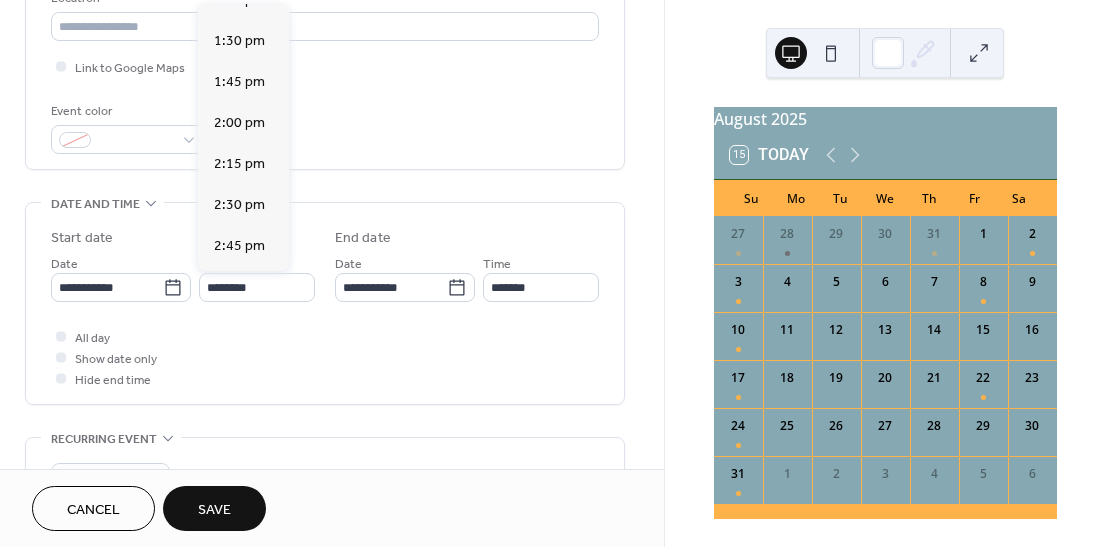 scroll, scrollTop: 2215, scrollLeft: 0, axis: vertical 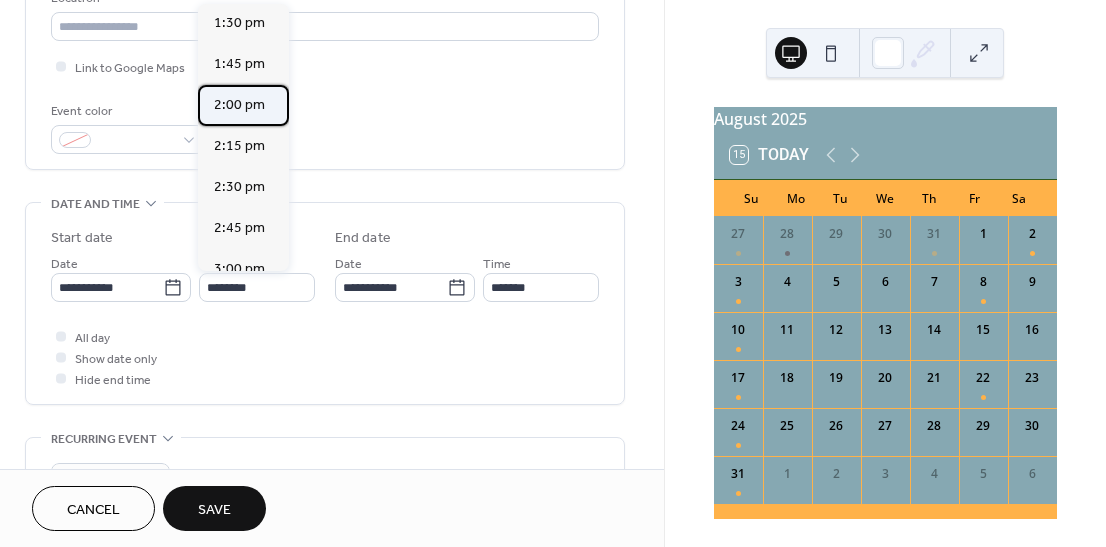 click on "2:00 pm" at bounding box center [239, 105] 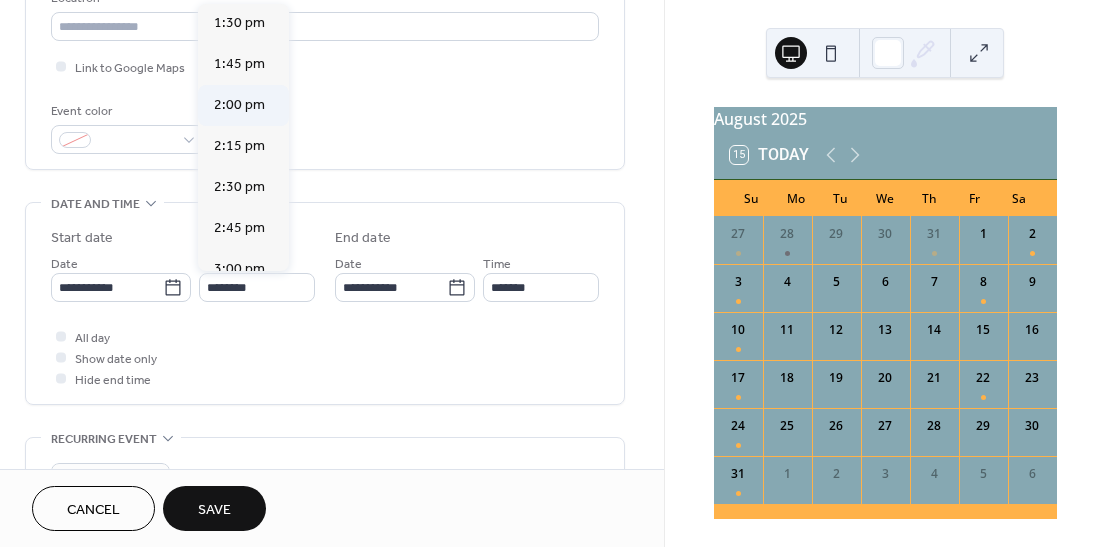 type on "*******" 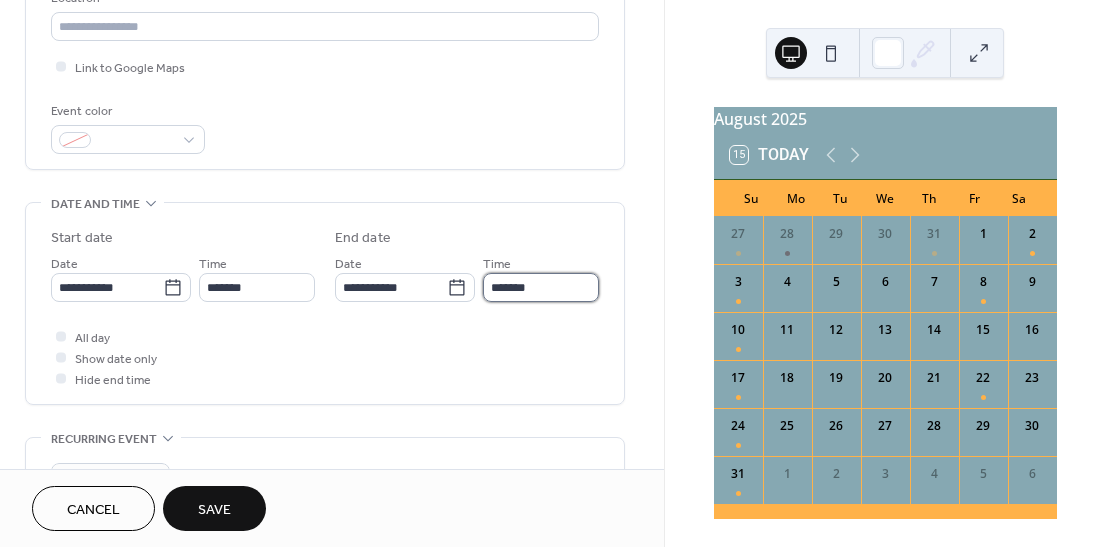 click on "*******" at bounding box center (541, 287) 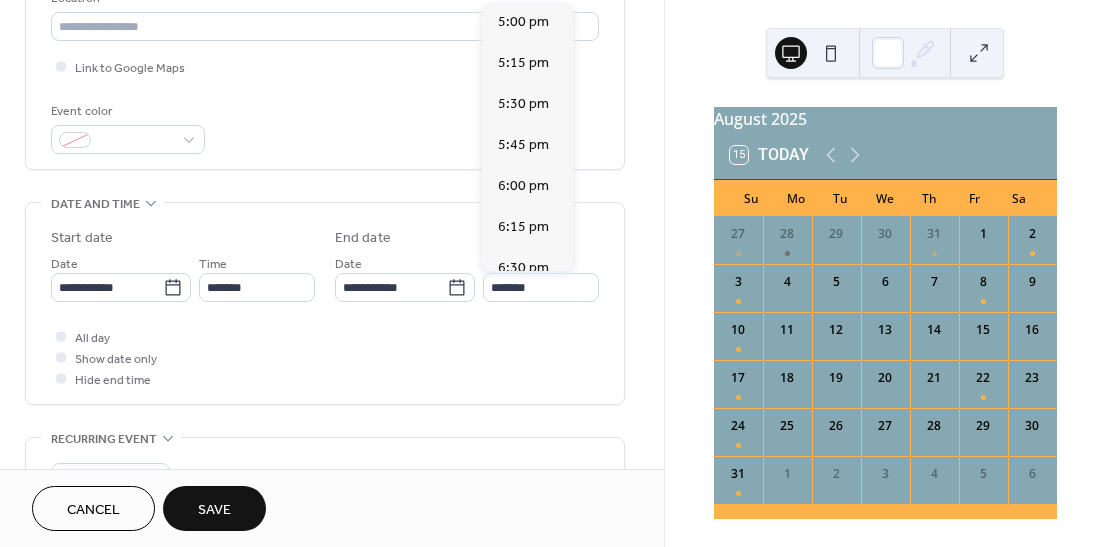 scroll, scrollTop: 487, scrollLeft: 0, axis: vertical 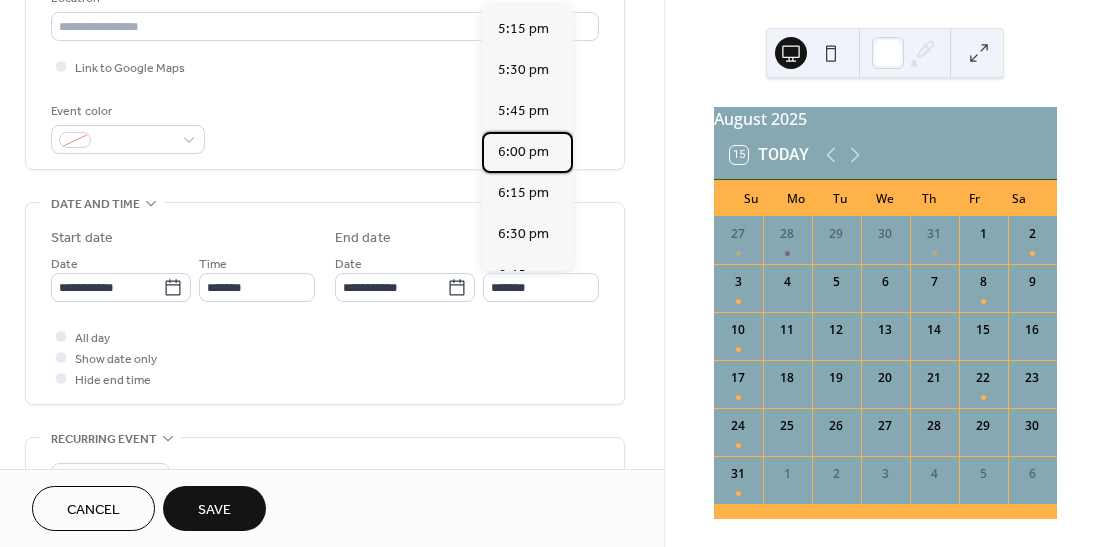 click on "6:00 pm" at bounding box center (523, 152) 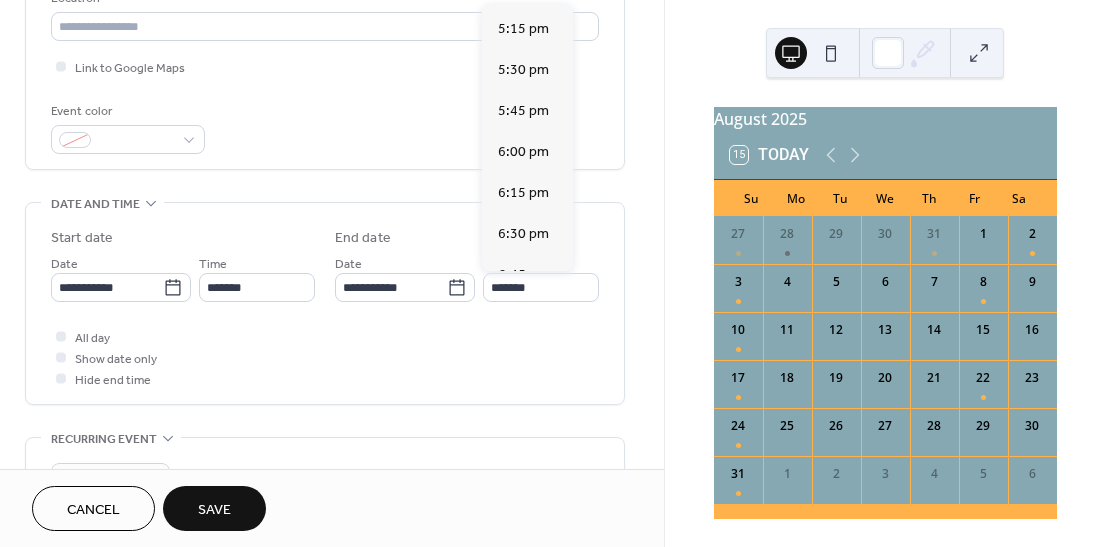 type on "*******" 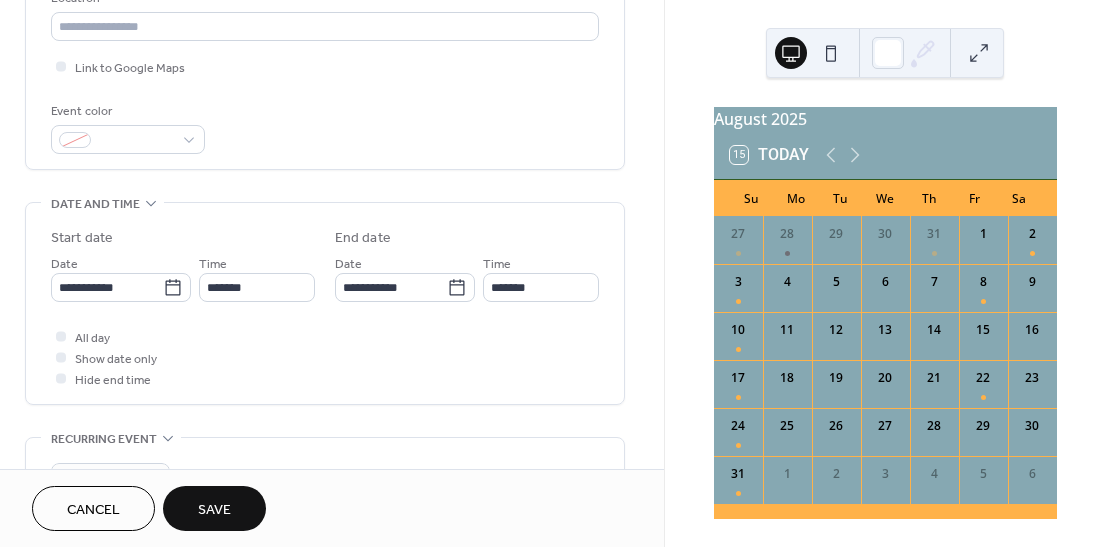 click on "Save" at bounding box center (214, 510) 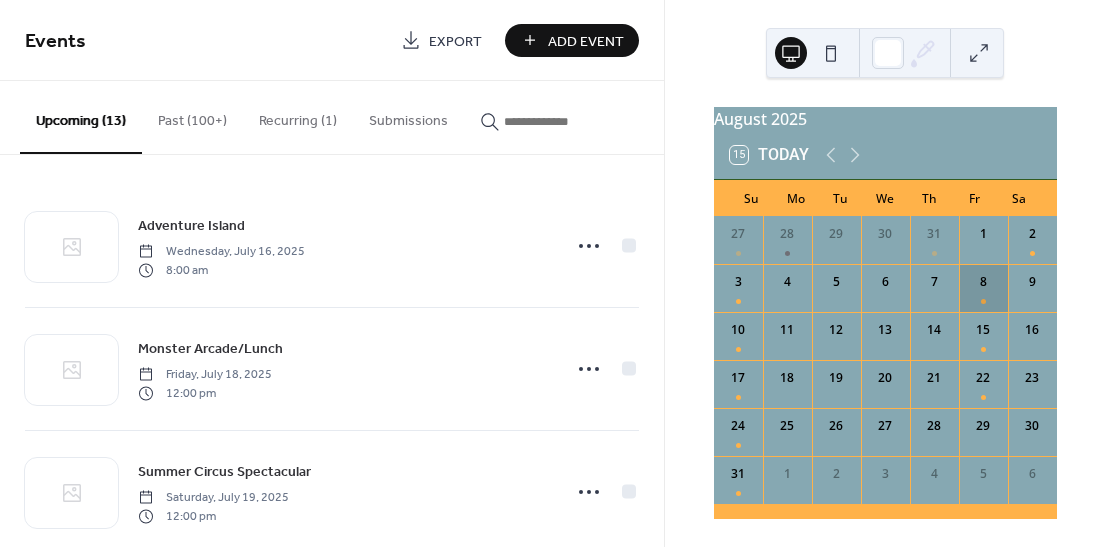click on "8" at bounding box center (983, 288) 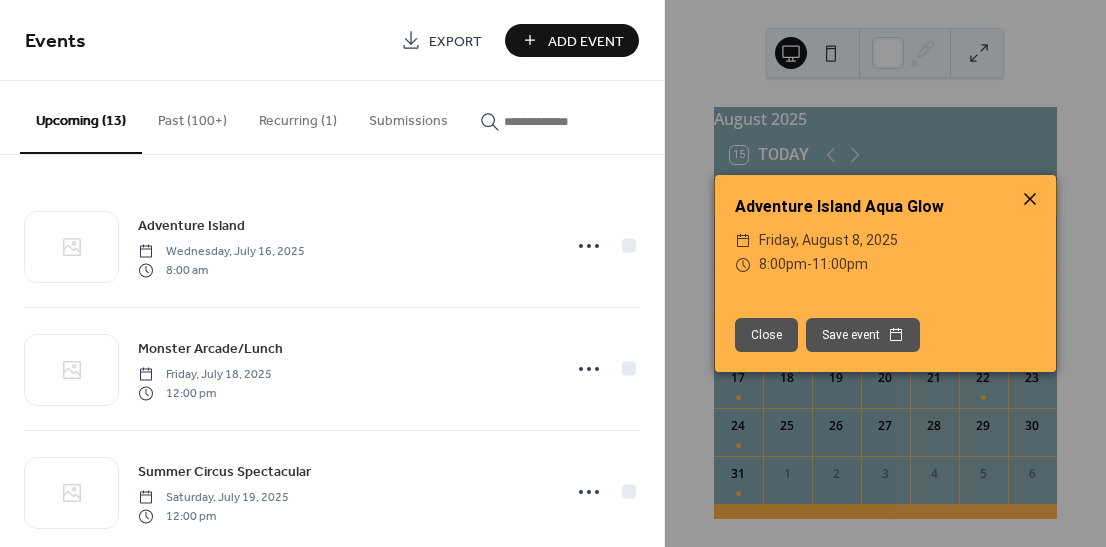 click 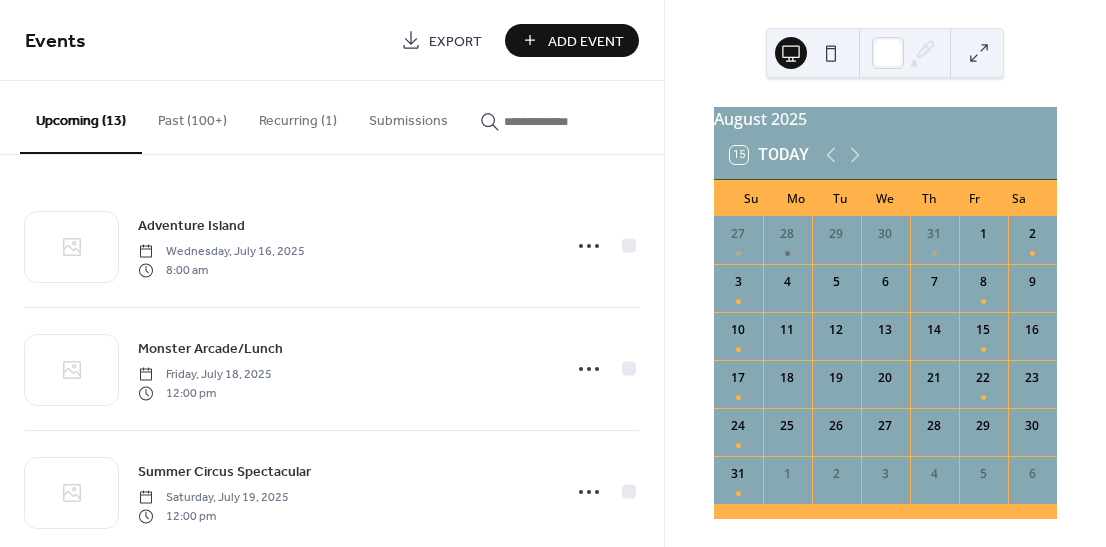 click on "12" at bounding box center (836, 336) 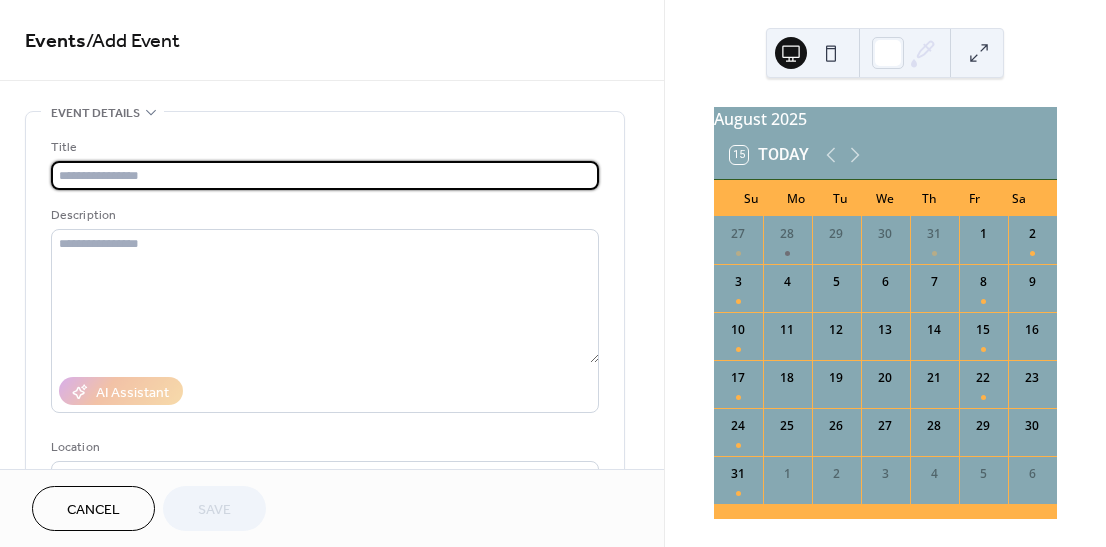 click at bounding box center (325, 175) 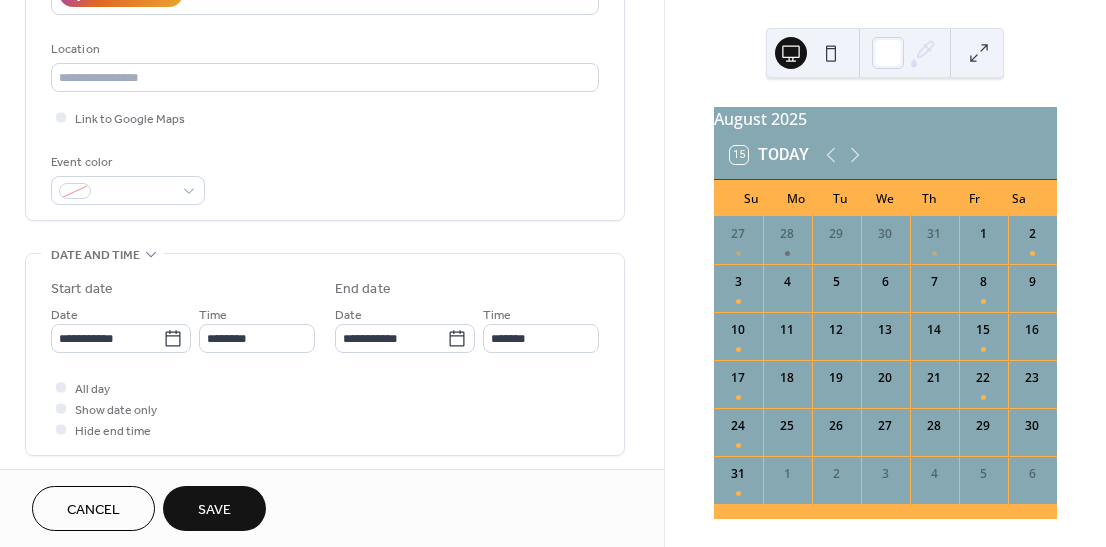scroll, scrollTop: 411, scrollLeft: 0, axis: vertical 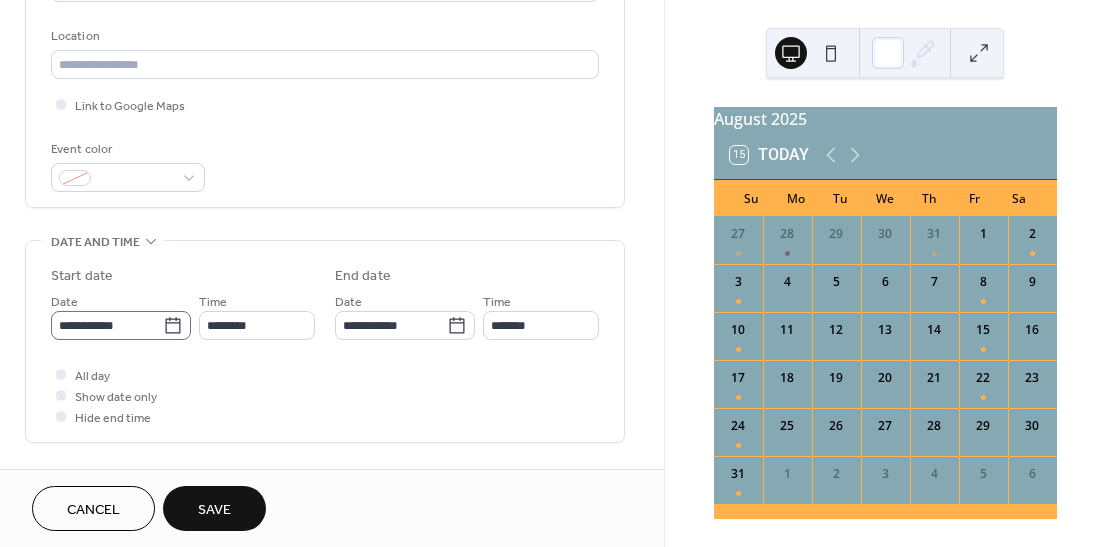 type on "**********" 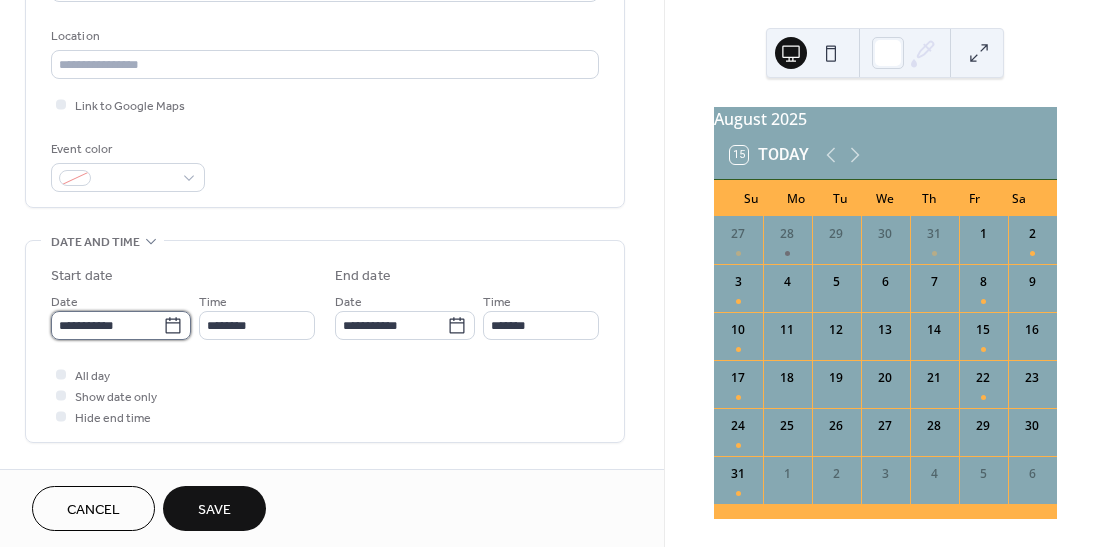 click on "**********" at bounding box center (107, 325) 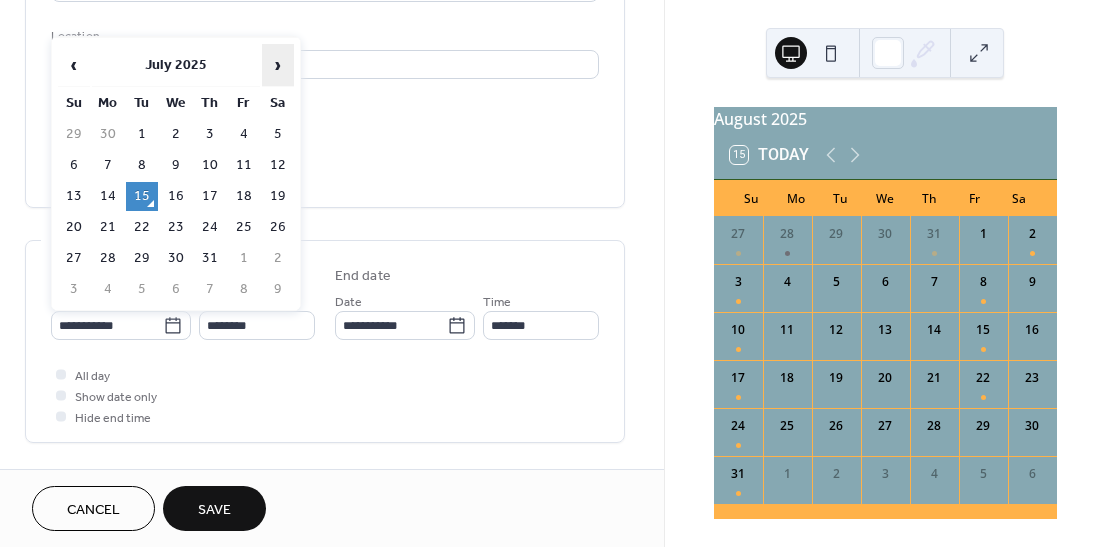 click on "›" at bounding box center [278, 65] 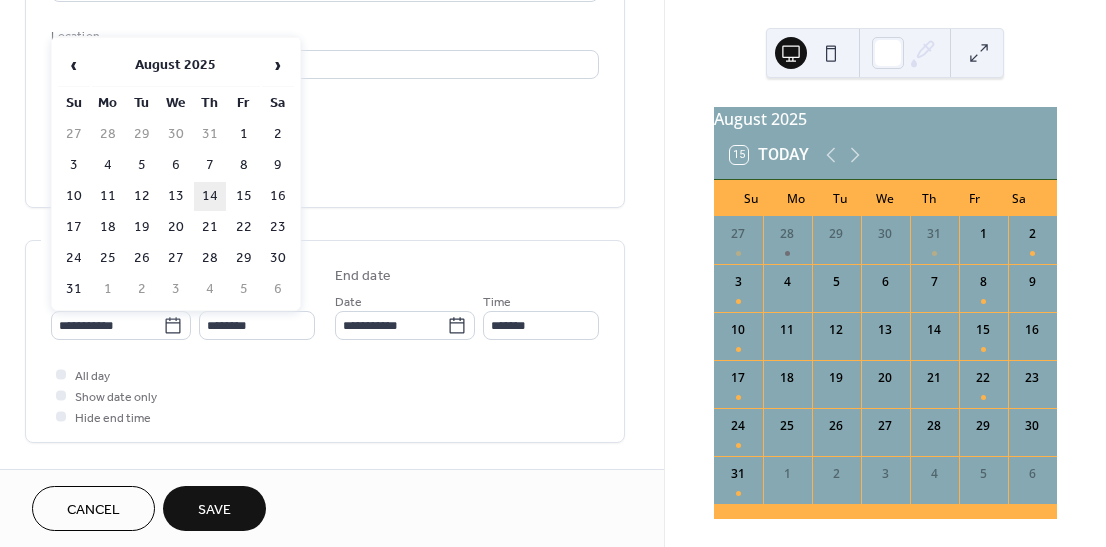 click on "14" at bounding box center (210, 196) 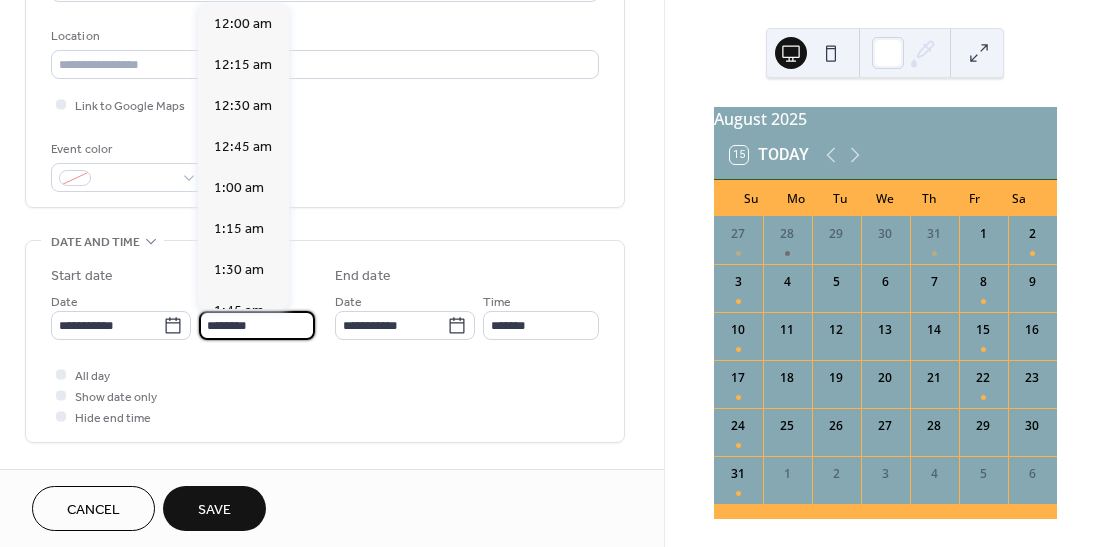 click on "********" at bounding box center [257, 325] 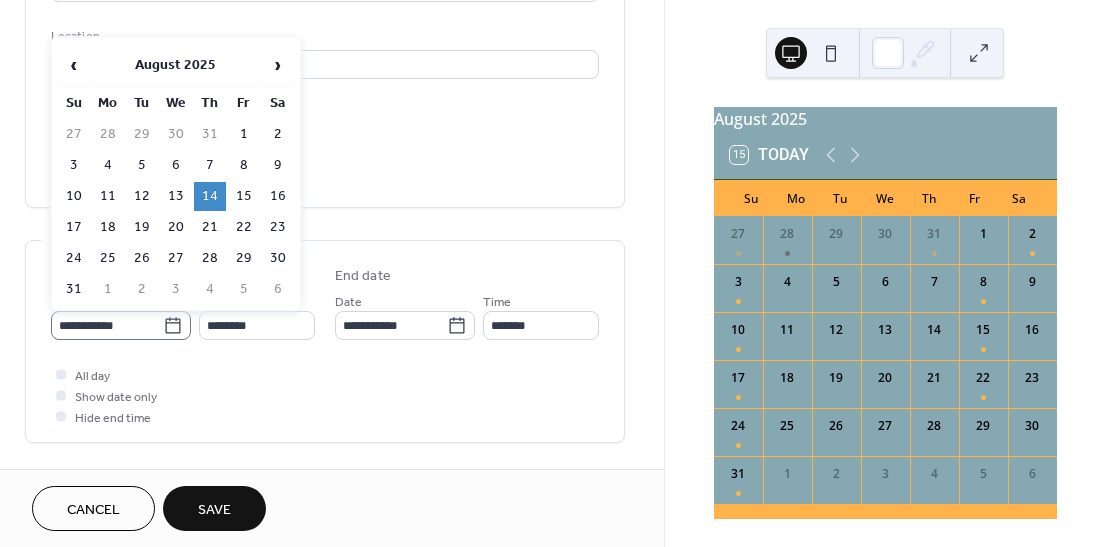 click 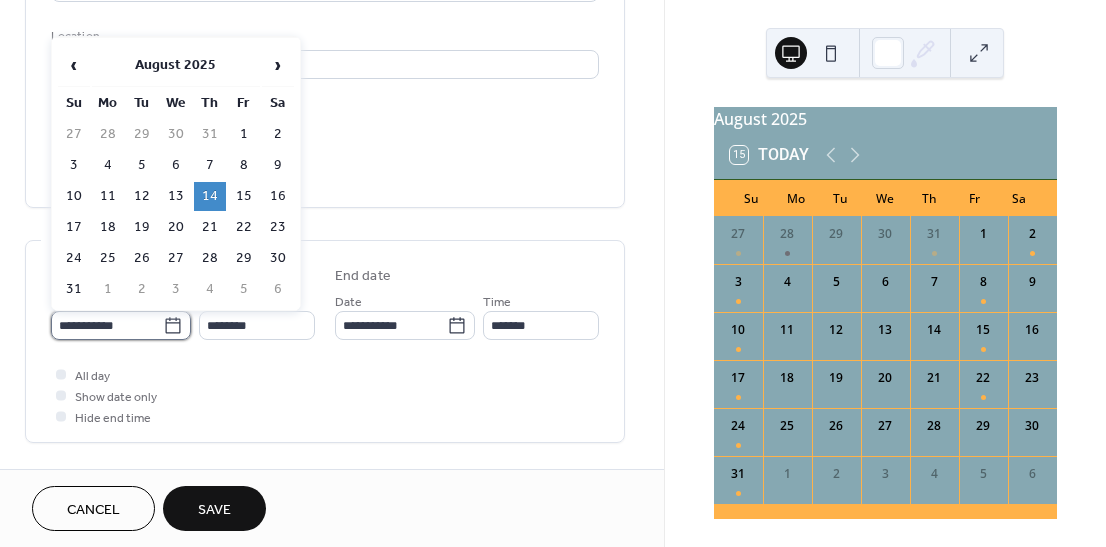 click on "**********" at bounding box center (107, 325) 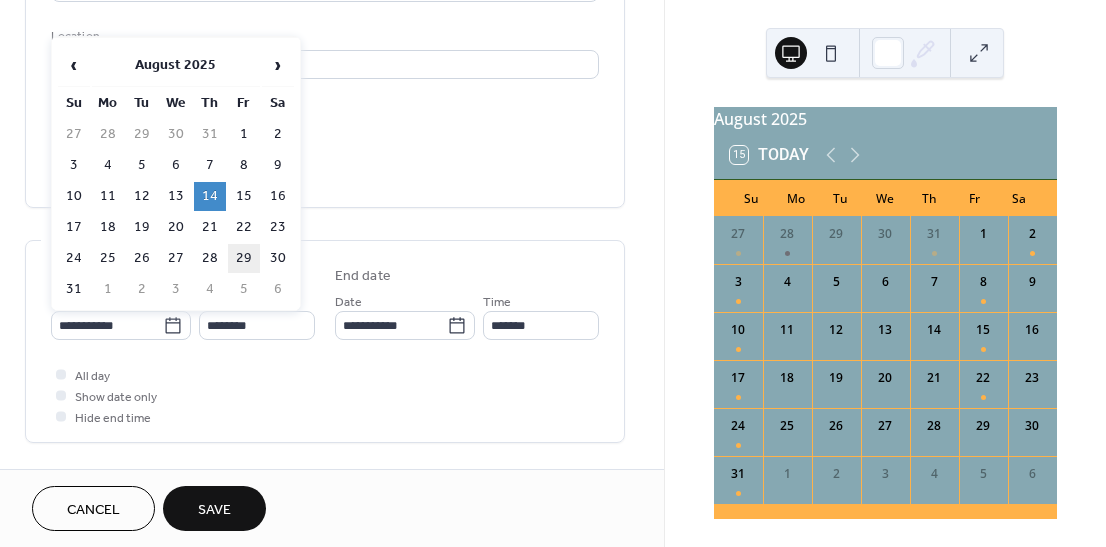 click on "29" at bounding box center (244, 258) 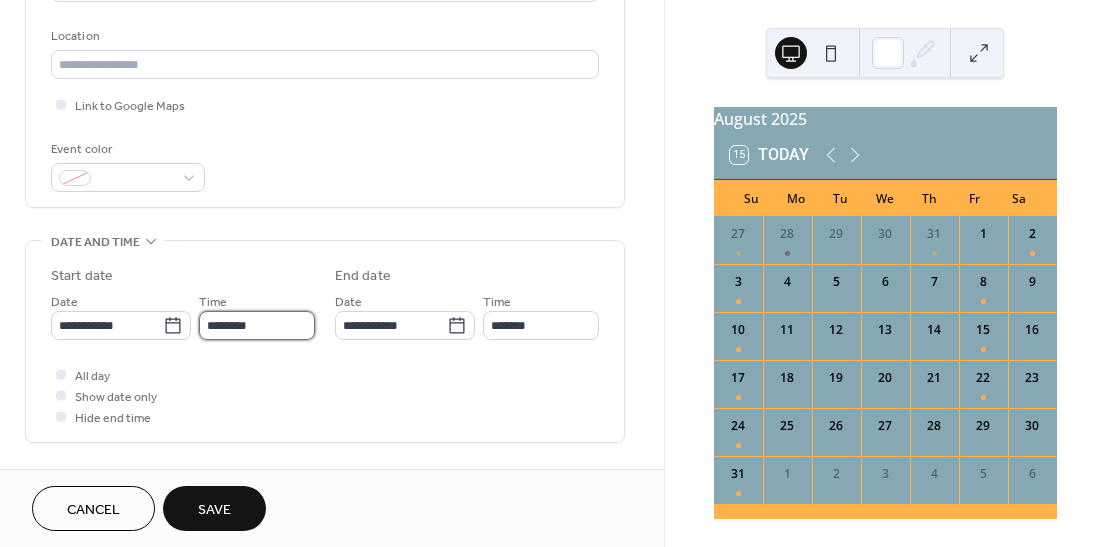 click on "********" at bounding box center (257, 325) 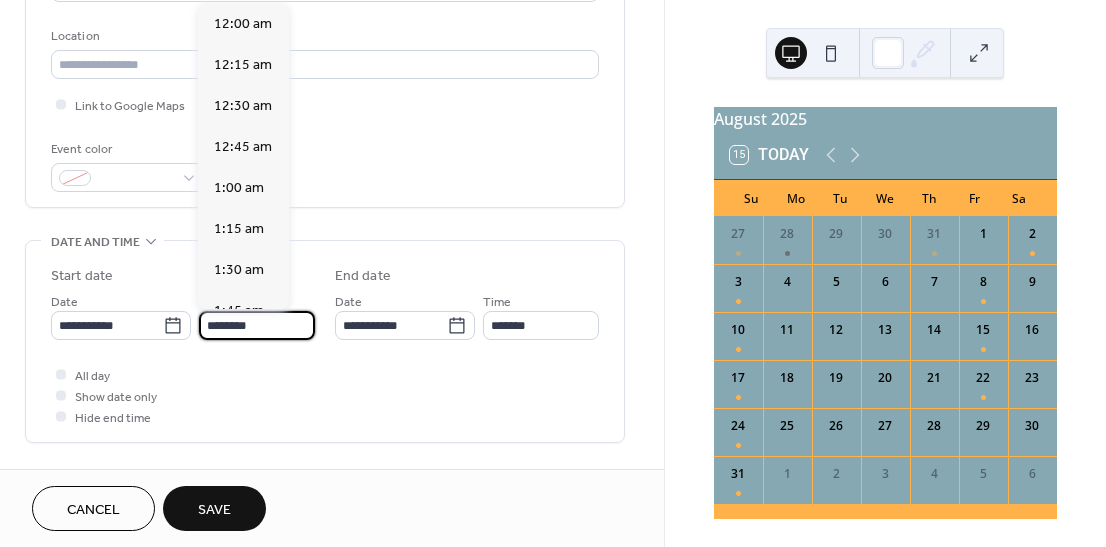 scroll, scrollTop: 1960, scrollLeft: 0, axis: vertical 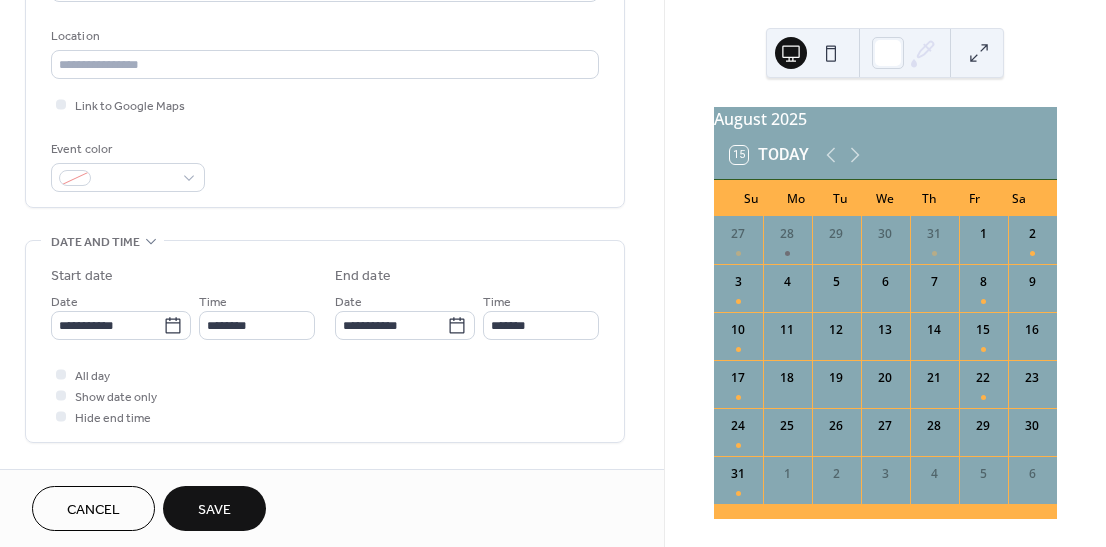 click on "Event color" at bounding box center [325, 165] 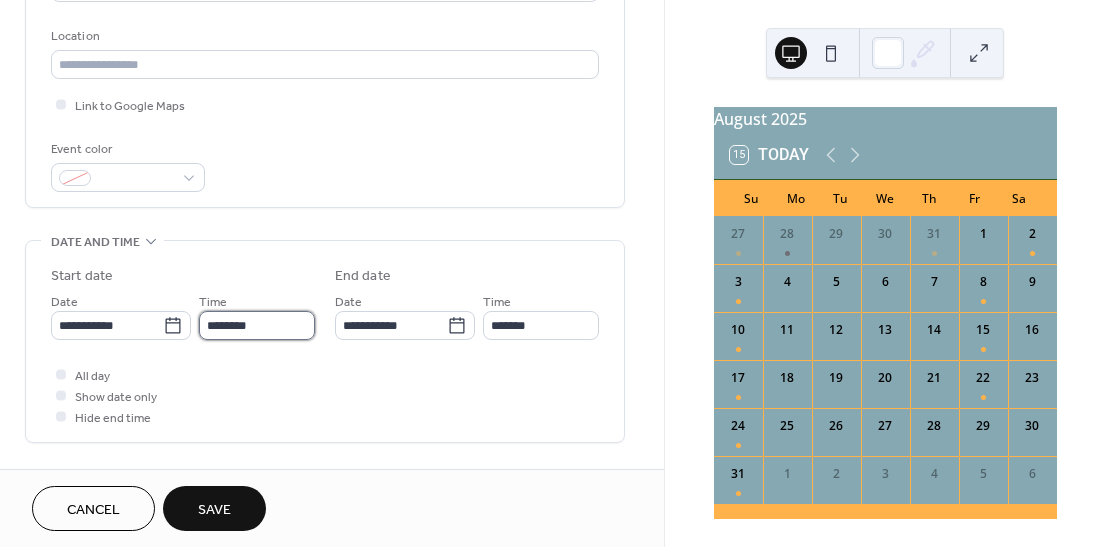 click on "********" at bounding box center [257, 325] 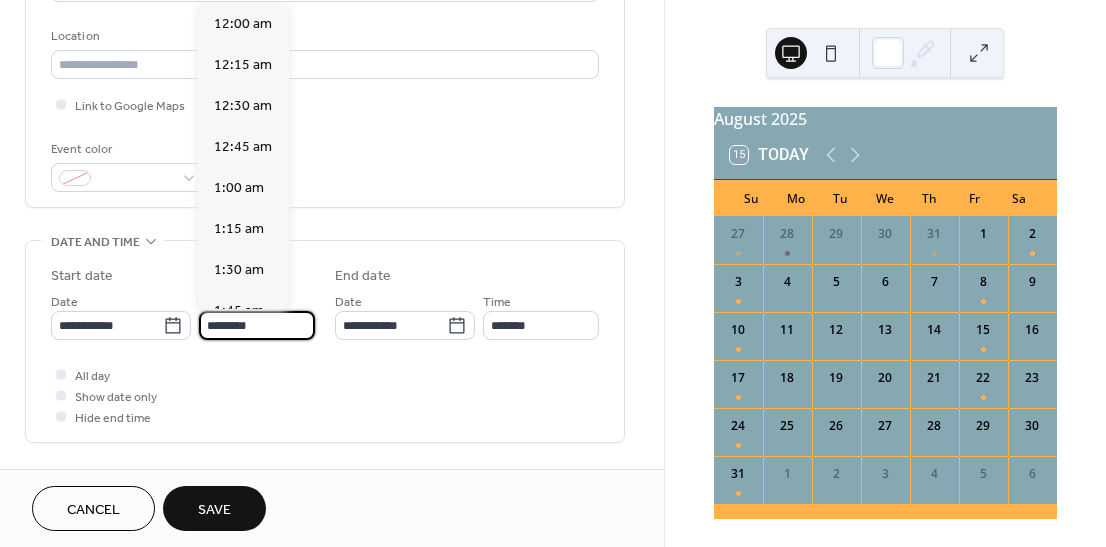 scroll, scrollTop: 1960, scrollLeft: 0, axis: vertical 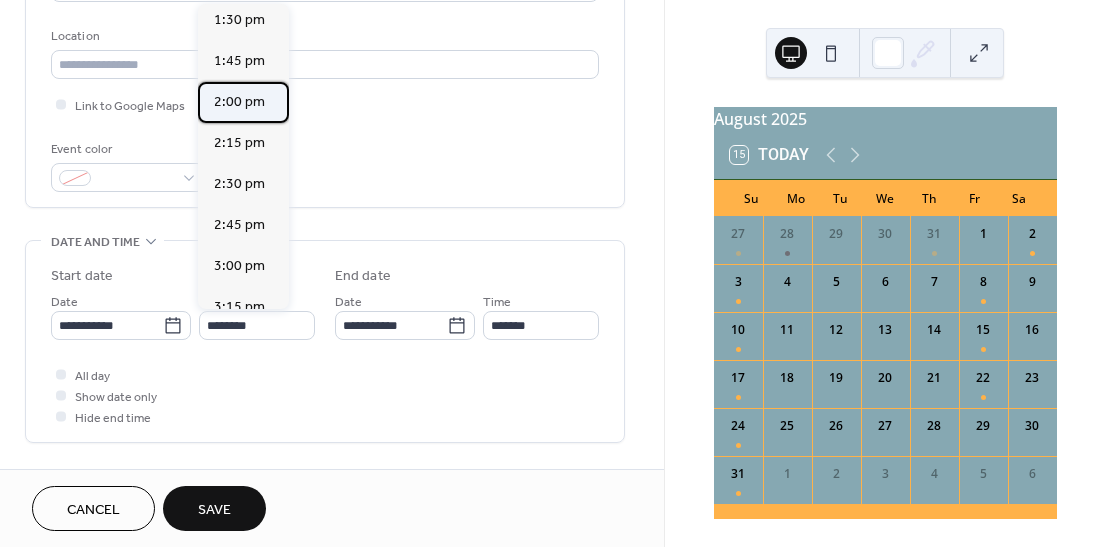 click on "2:00 pm" at bounding box center (239, 102) 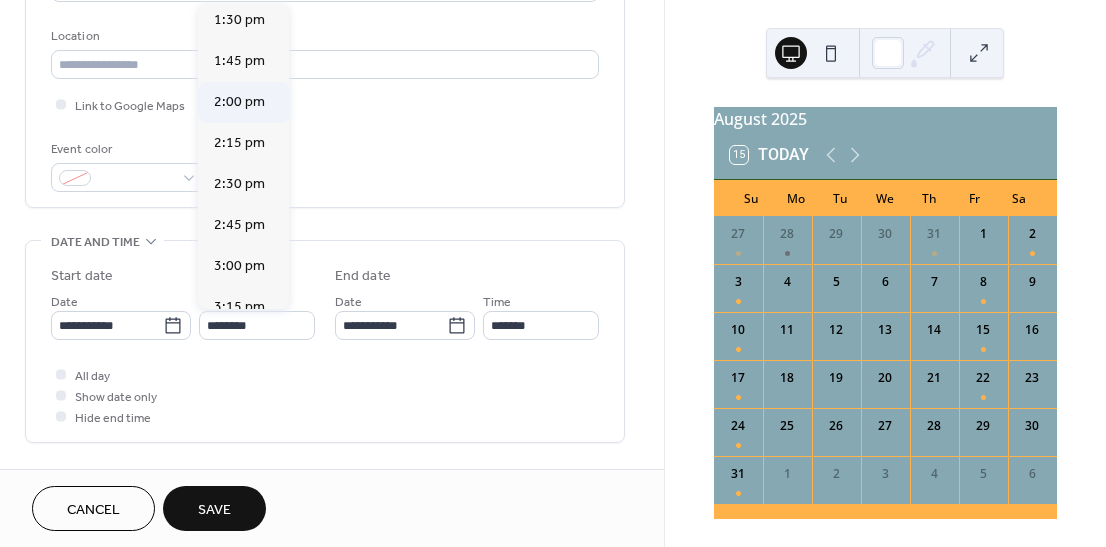 type on "*******" 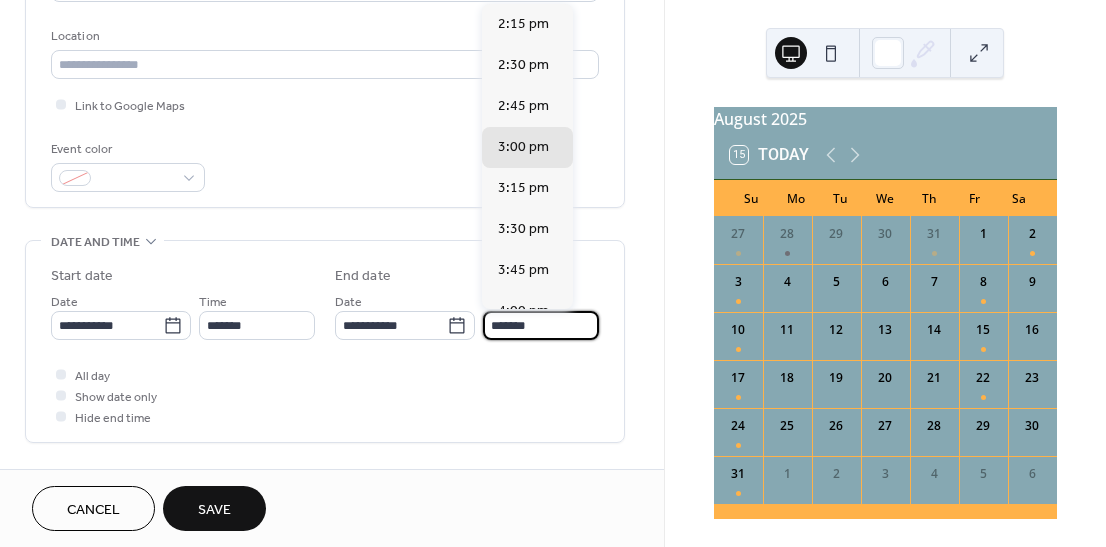 click on "*******" at bounding box center (541, 325) 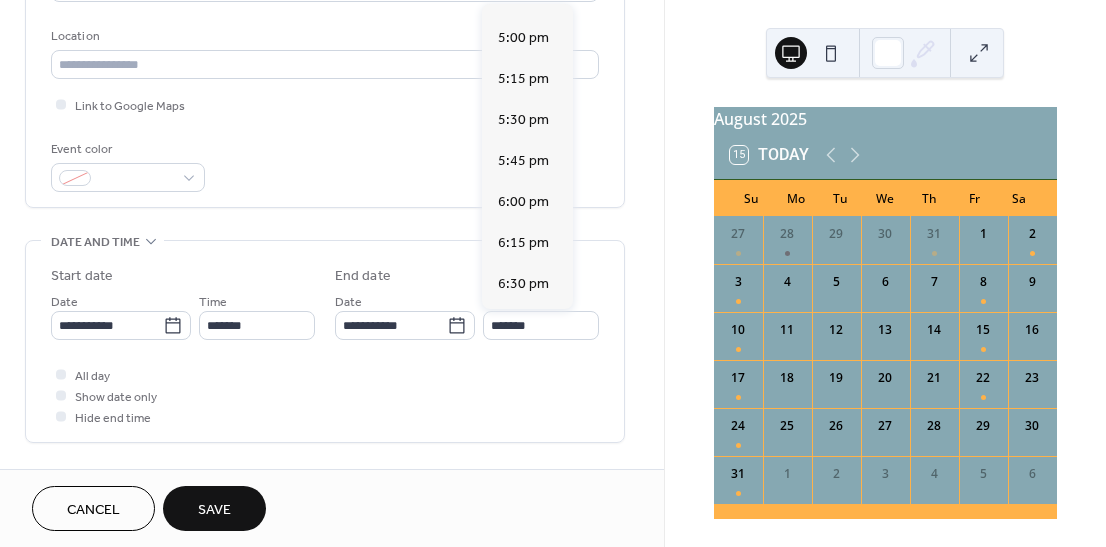 scroll, scrollTop: 453, scrollLeft: 0, axis: vertical 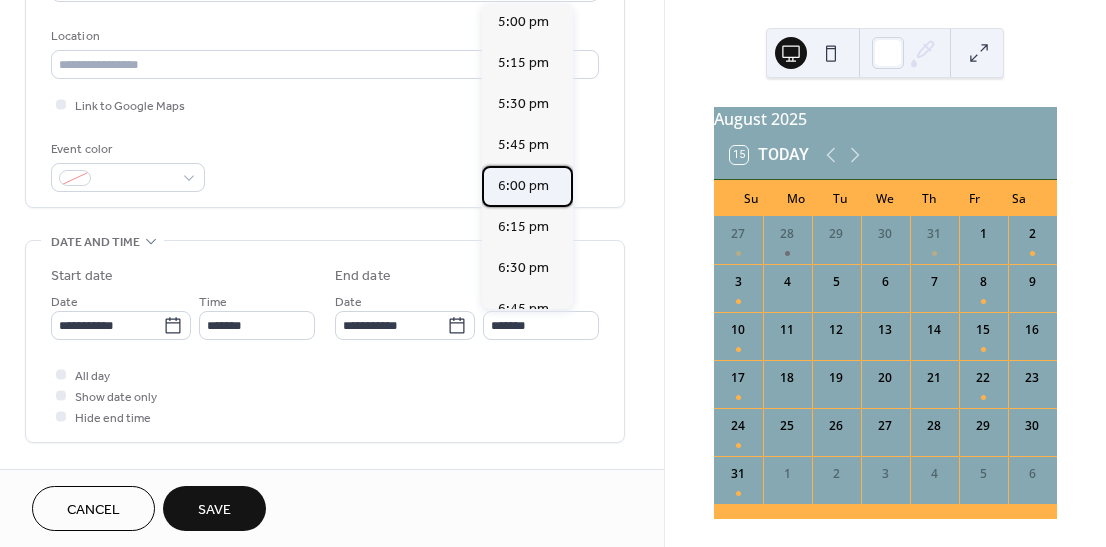 click on "6:00 pm" at bounding box center [523, 186] 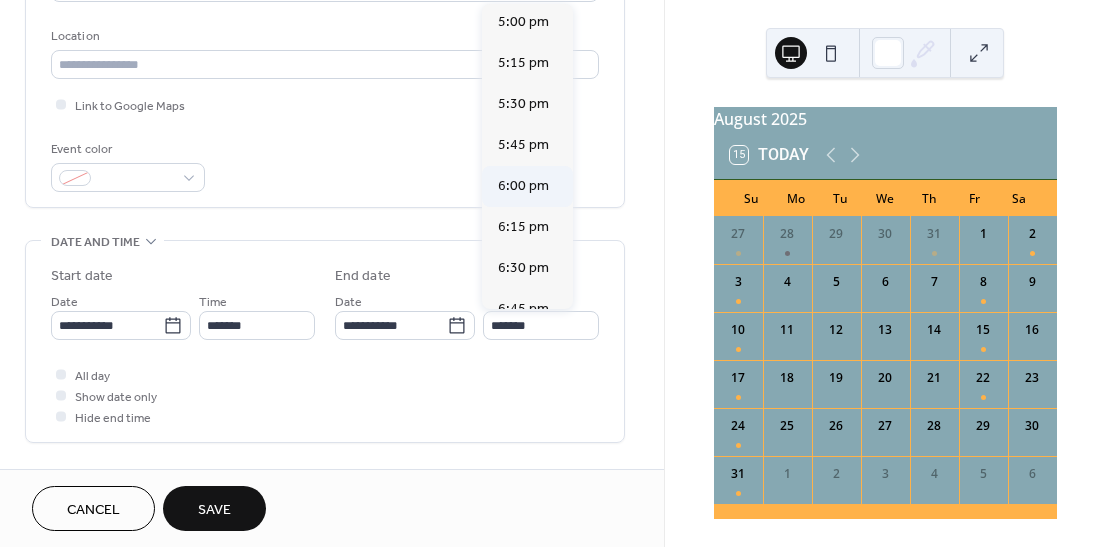 type on "*******" 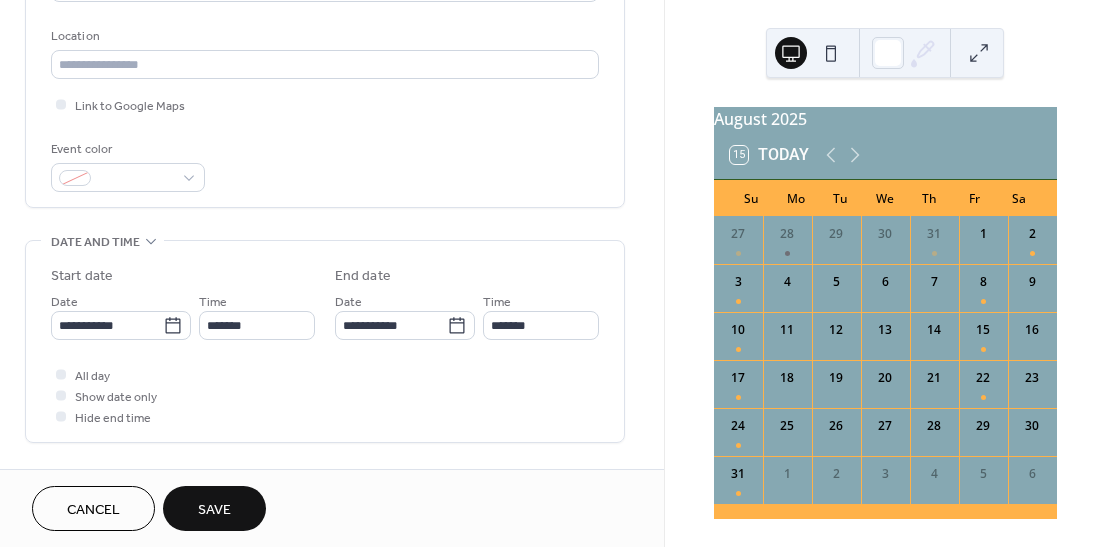 click on "Save" at bounding box center [214, 510] 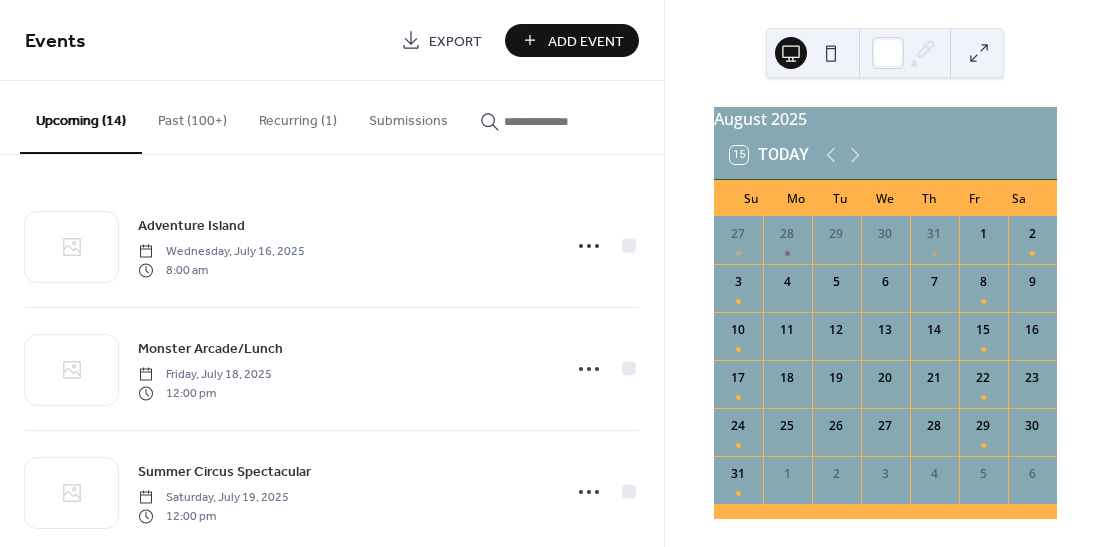 click on "Add Event" at bounding box center [586, 41] 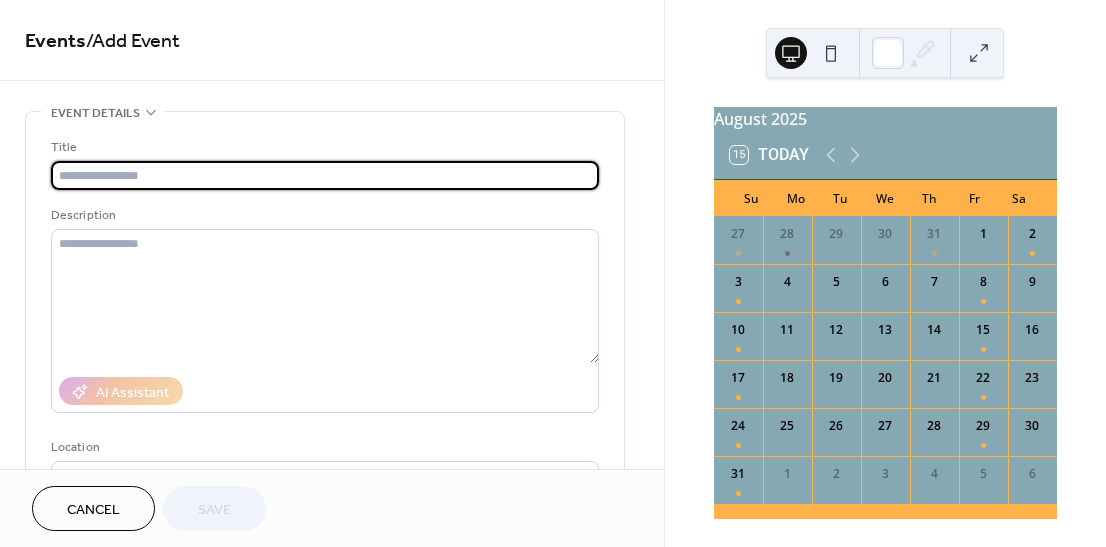 click at bounding box center (325, 175) 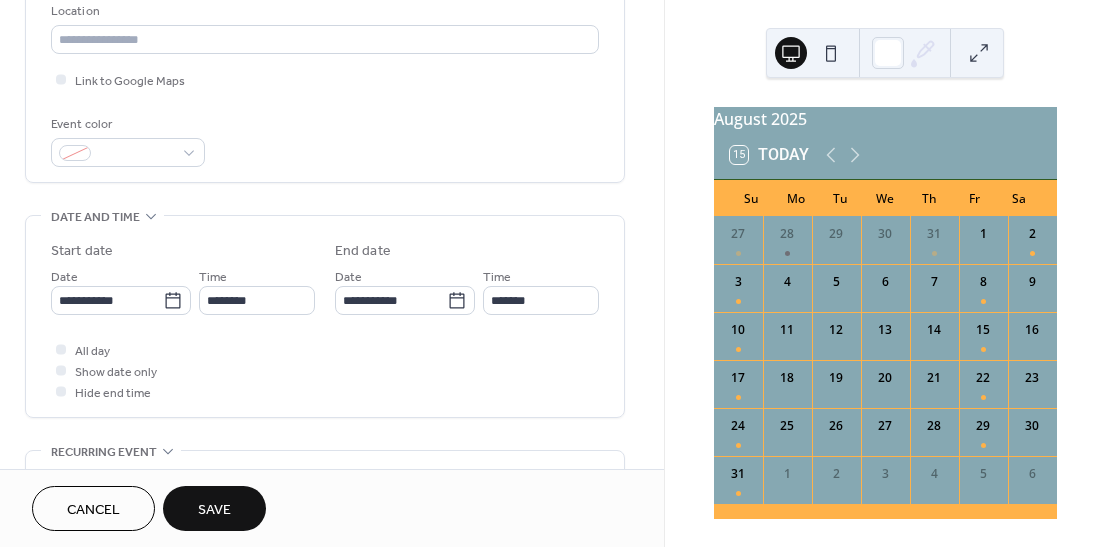 scroll, scrollTop: 437, scrollLeft: 0, axis: vertical 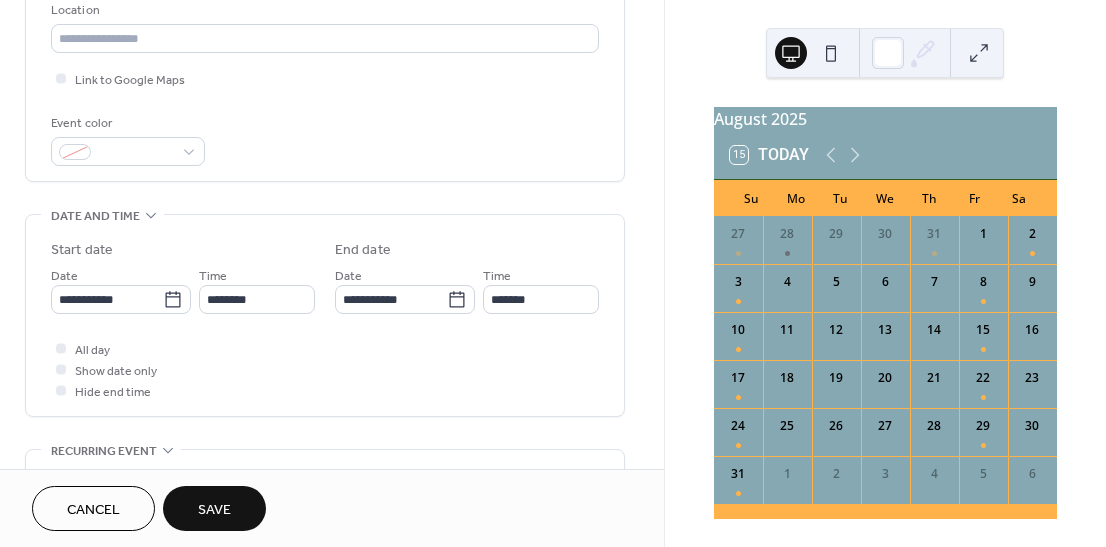type on "**********" 